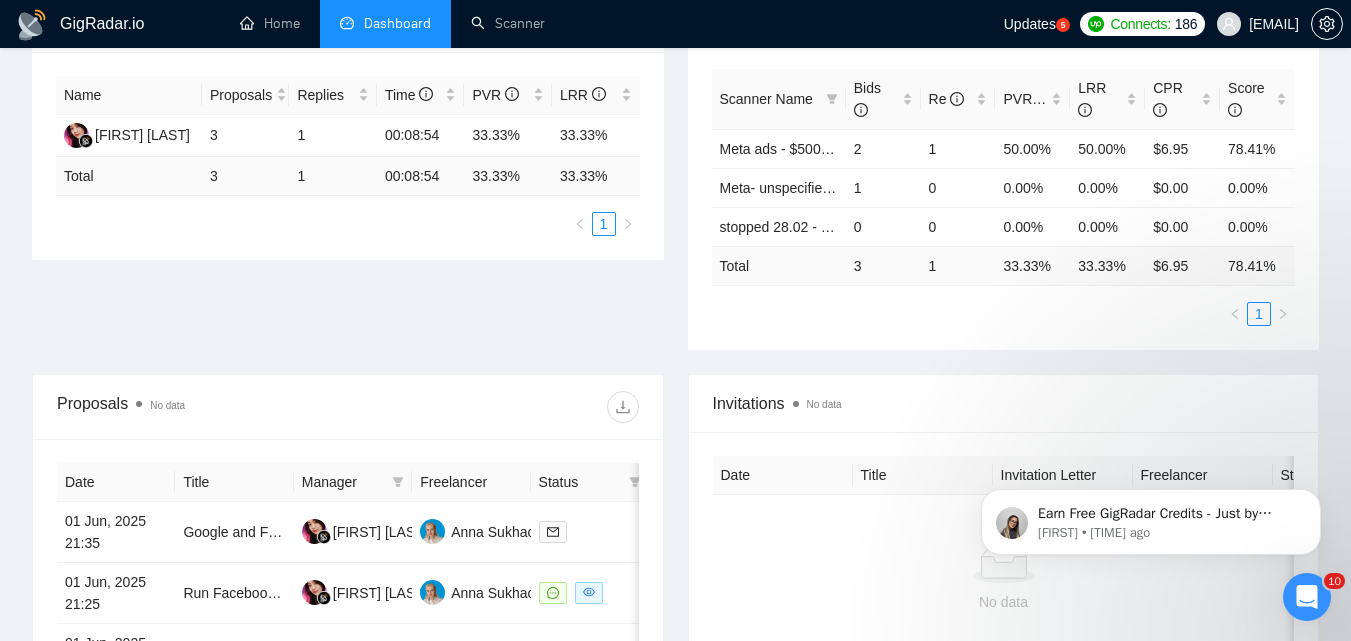 scroll, scrollTop: 100, scrollLeft: 0, axis: vertical 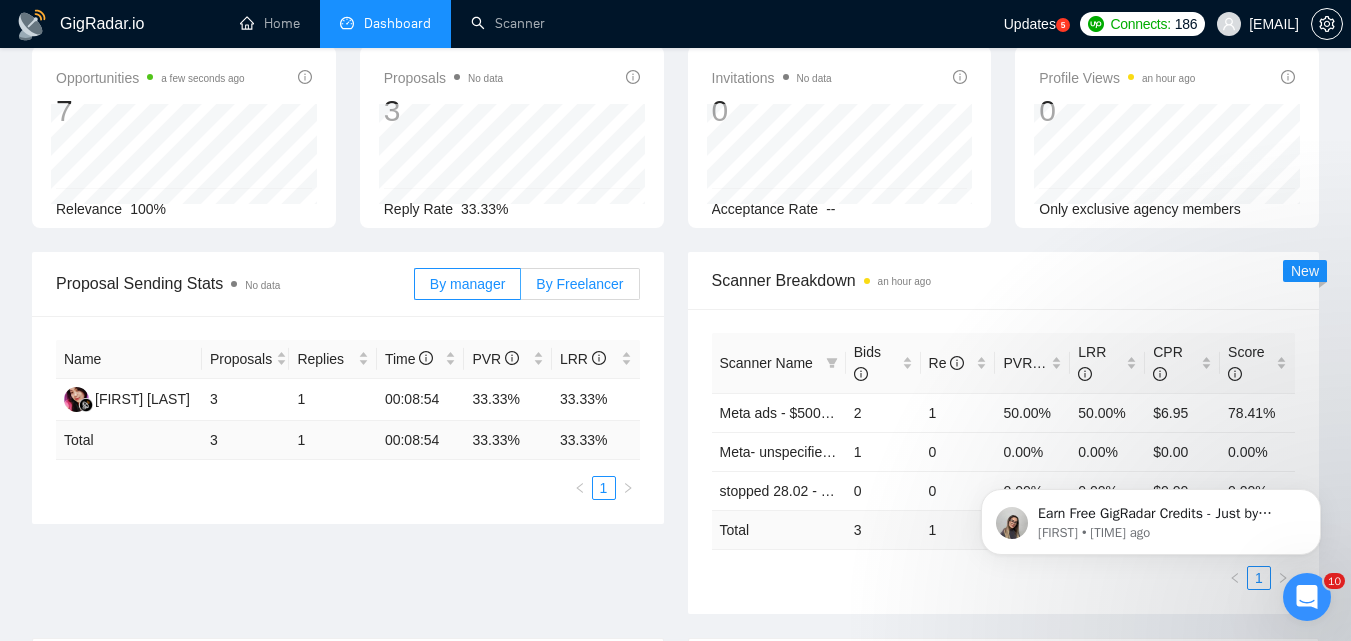 click on "By Freelancer" at bounding box center [580, 284] 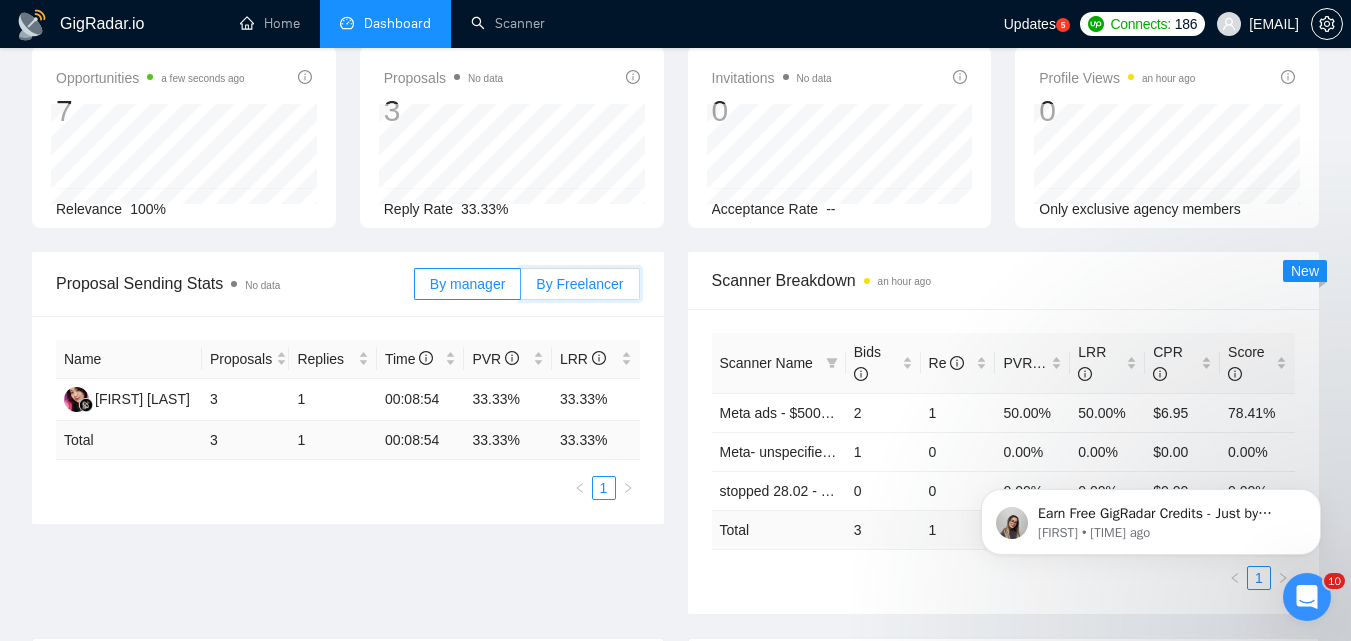 click on "By Freelancer" at bounding box center (521, 289) 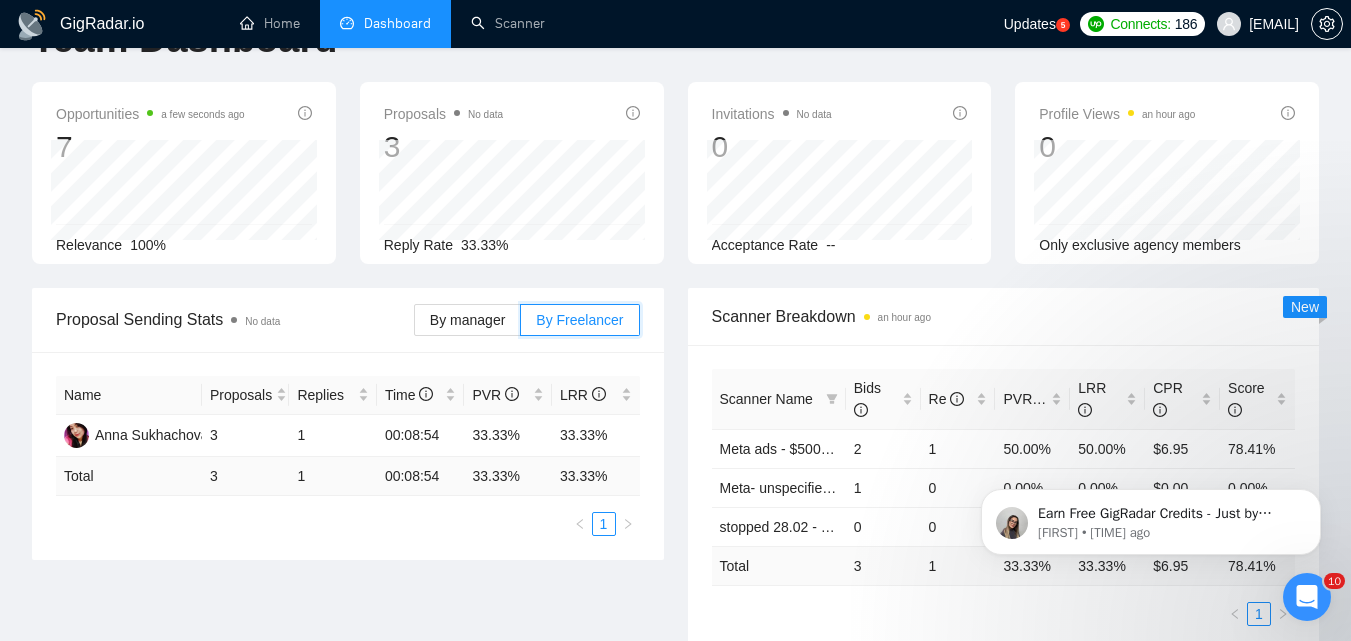scroll, scrollTop: 0, scrollLeft: 0, axis: both 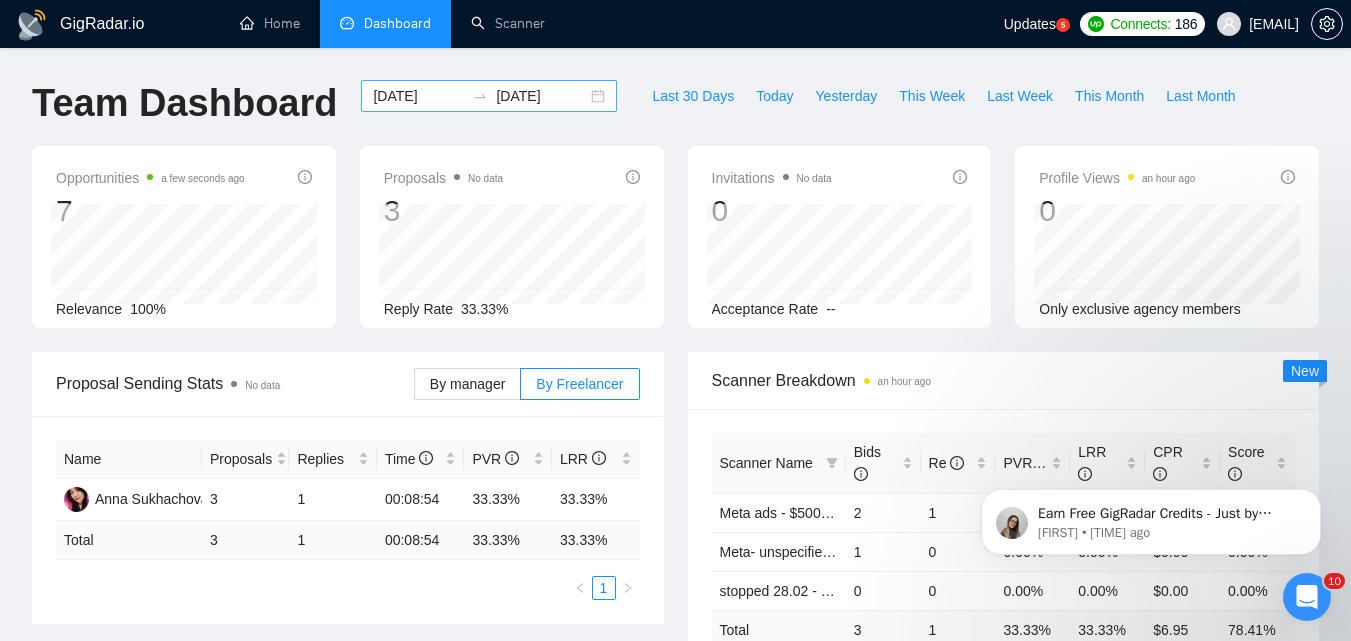 click on "[DATE]" at bounding box center (418, 96) 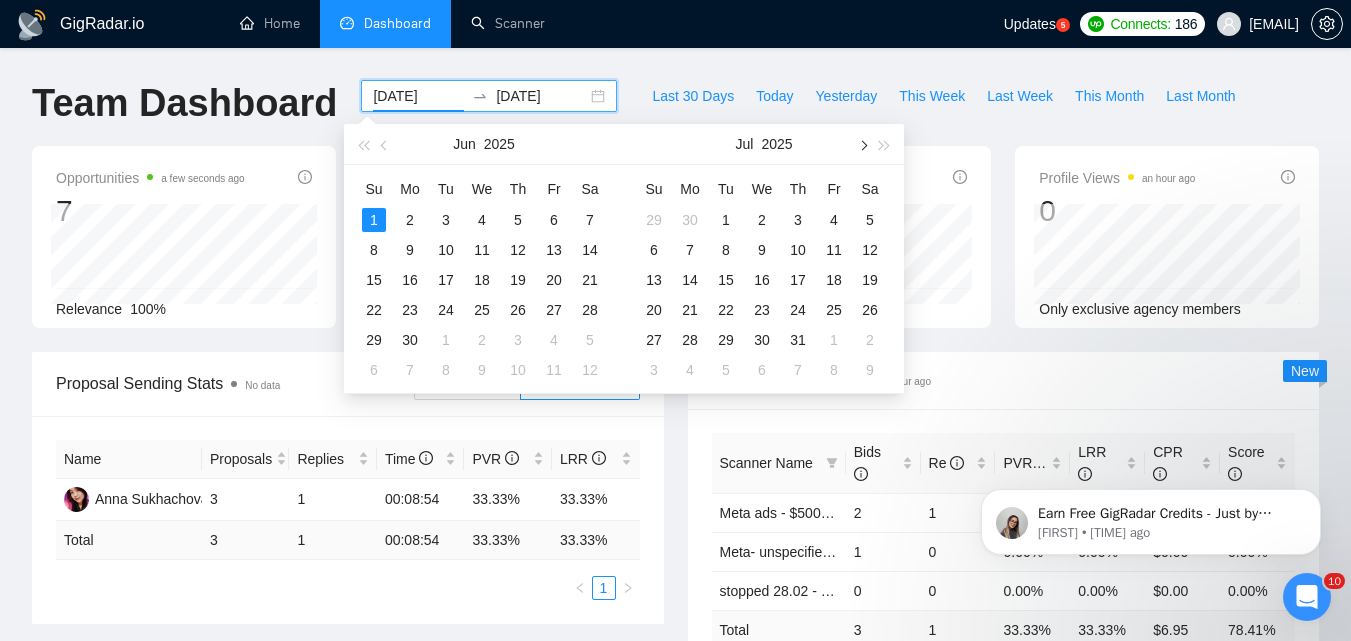 click at bounding box center [862, 144] 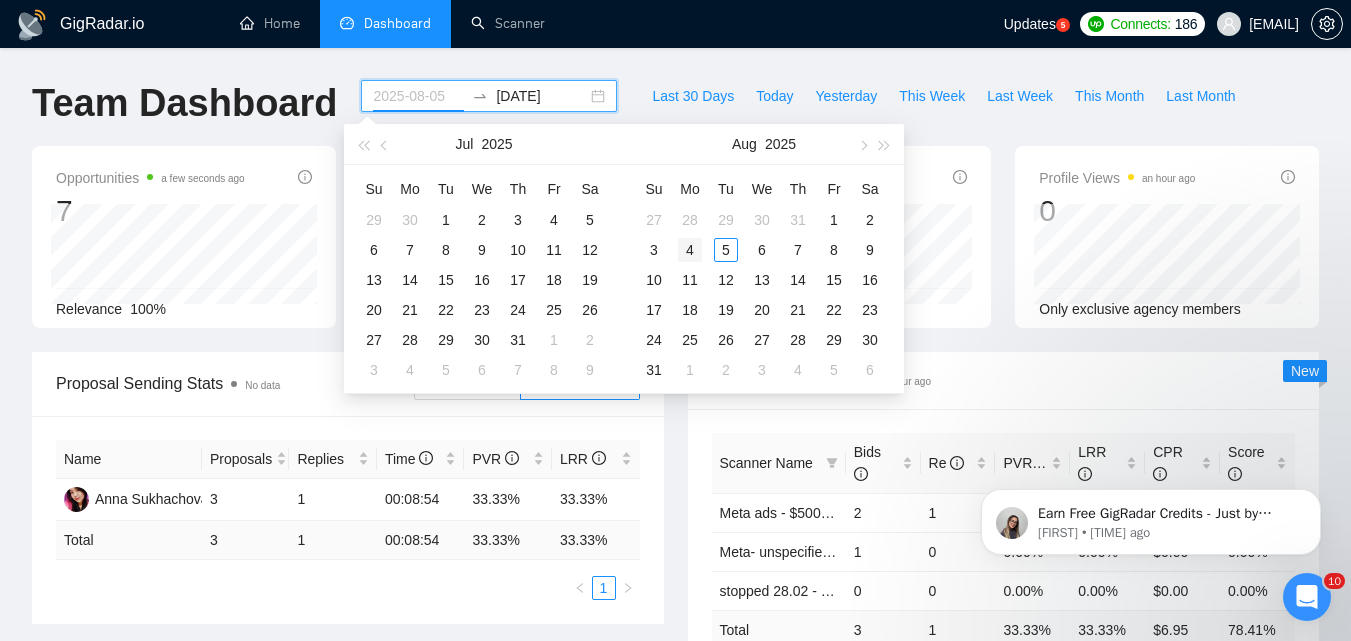 type on "2025-08-04" 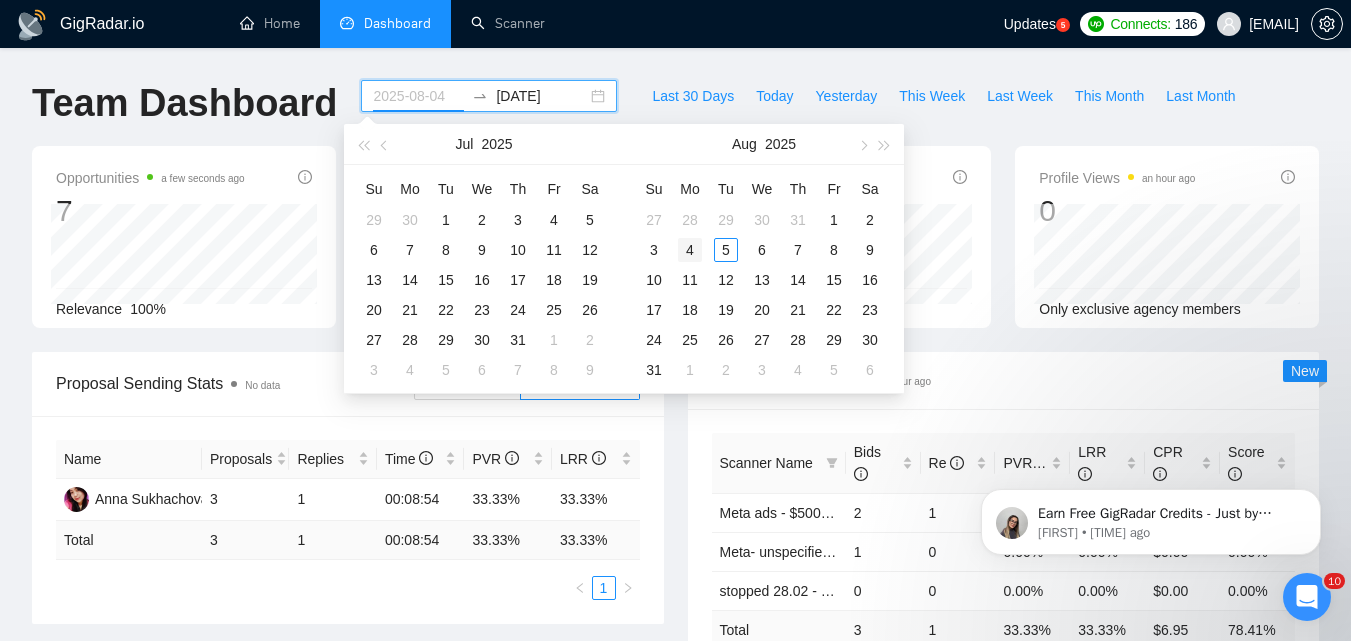 click on "4" at bounding box center [690, 250] 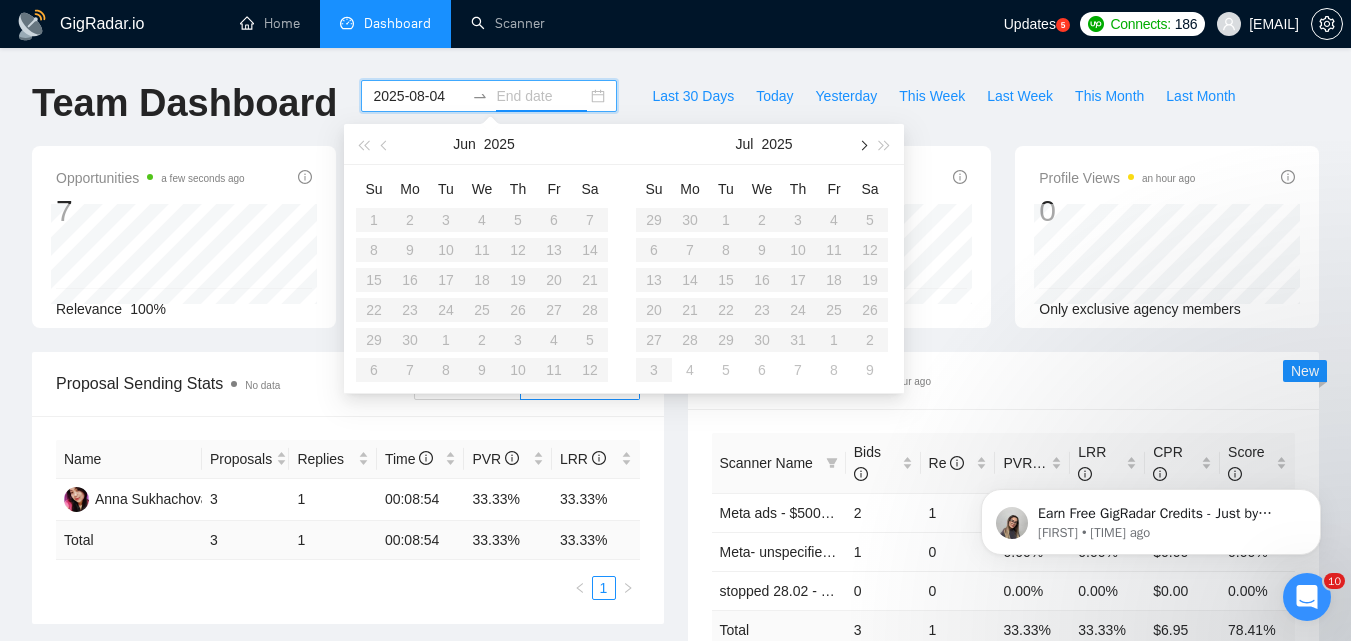 click at bounding box center [862, 144] 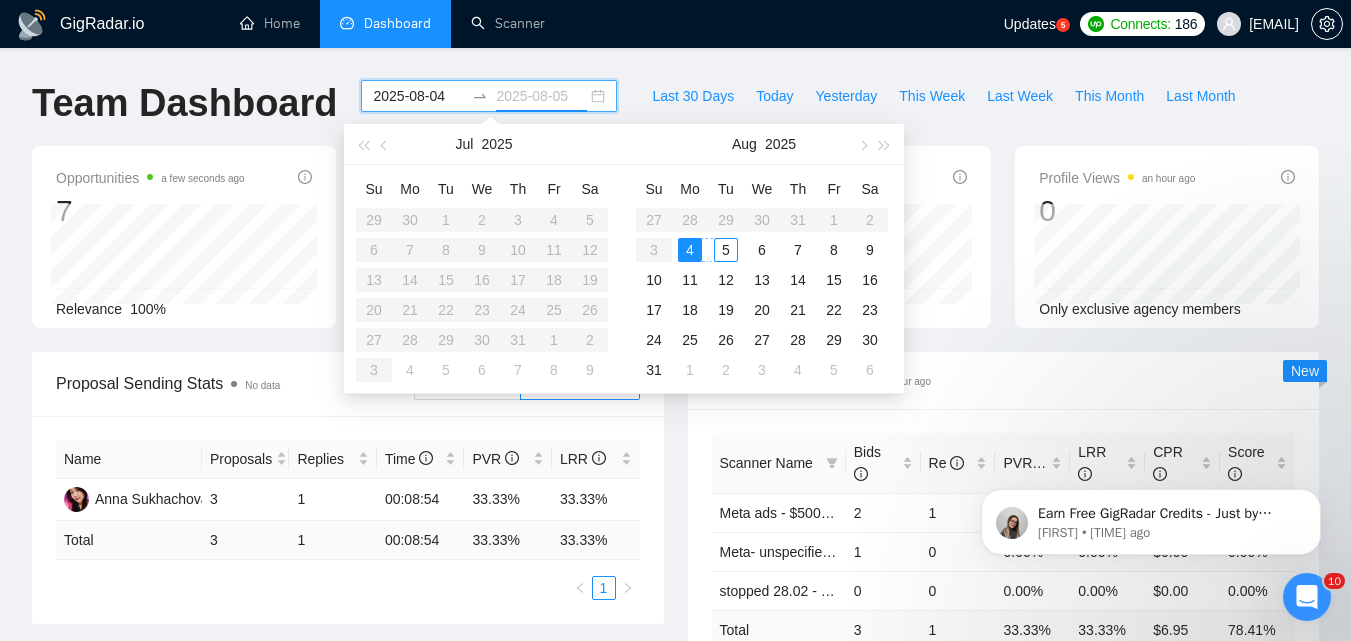click on "4" at bounding box center (690, 250) 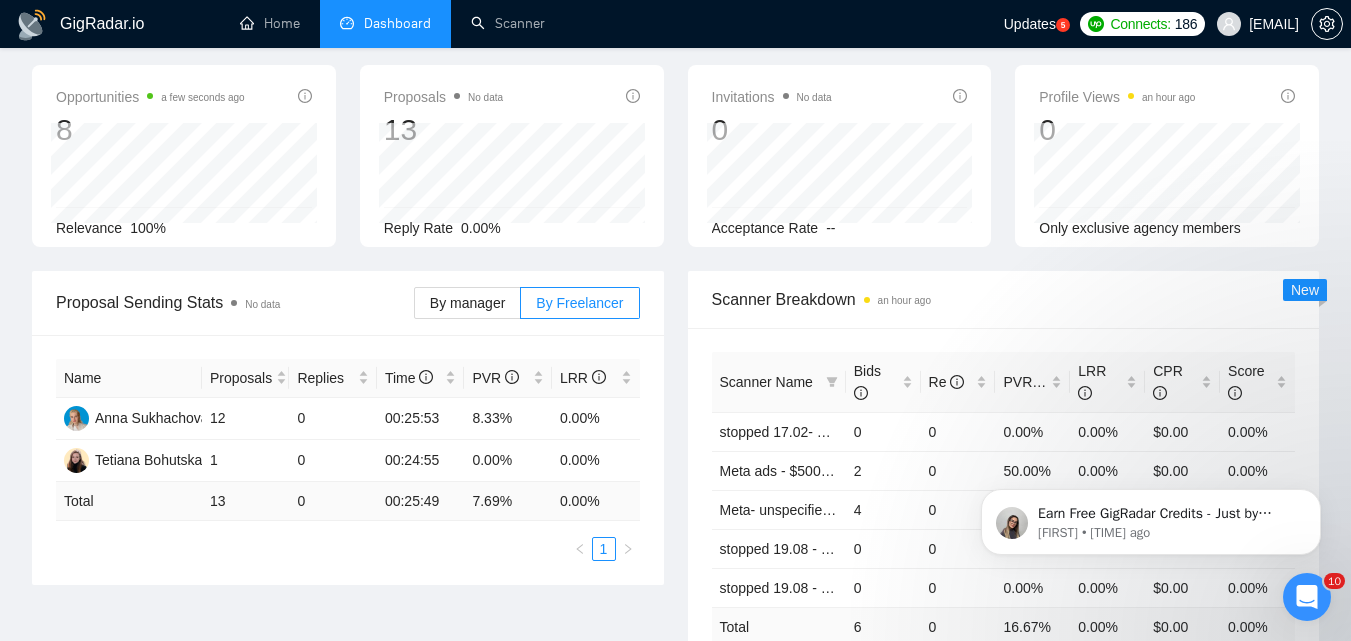 scroll, scrollTop: 100, scrollLeft: 0, axis: vertical 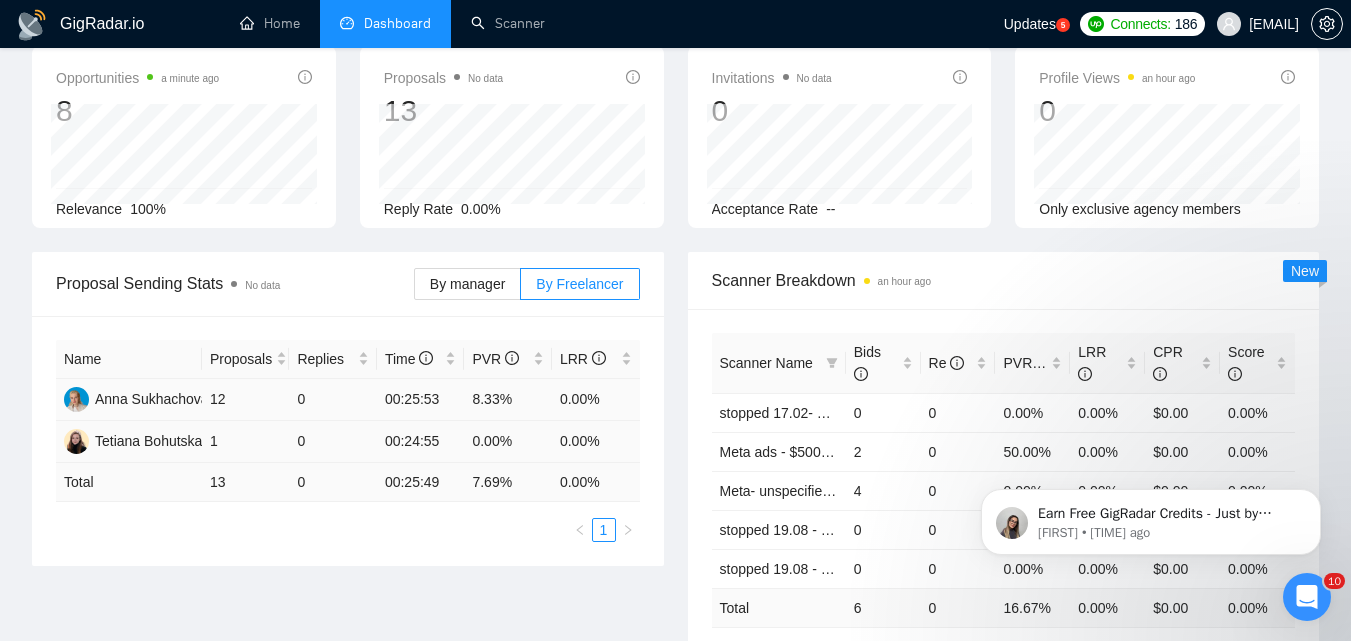 drag, startPoint x: 614, startPoint y: 422, endPoint x: 629, endPoint y: 417, distance: 15.811388 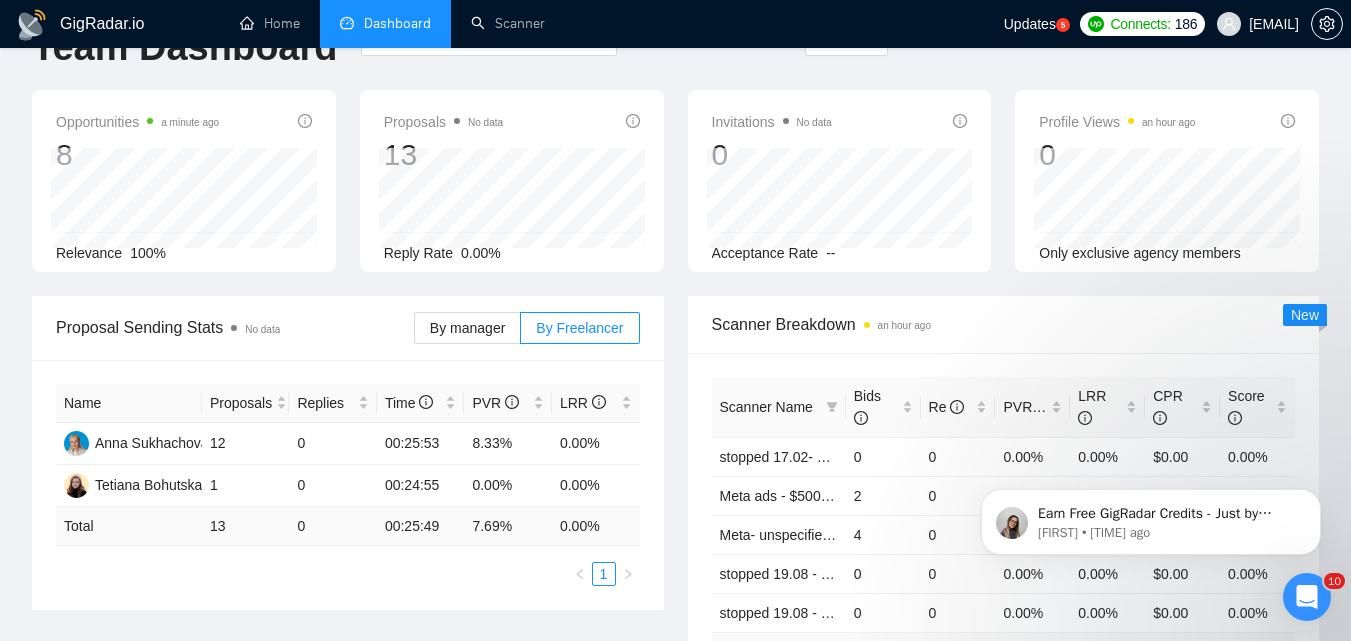 scroll, scrollTop: 0, scrollLeft: 0, axis: both 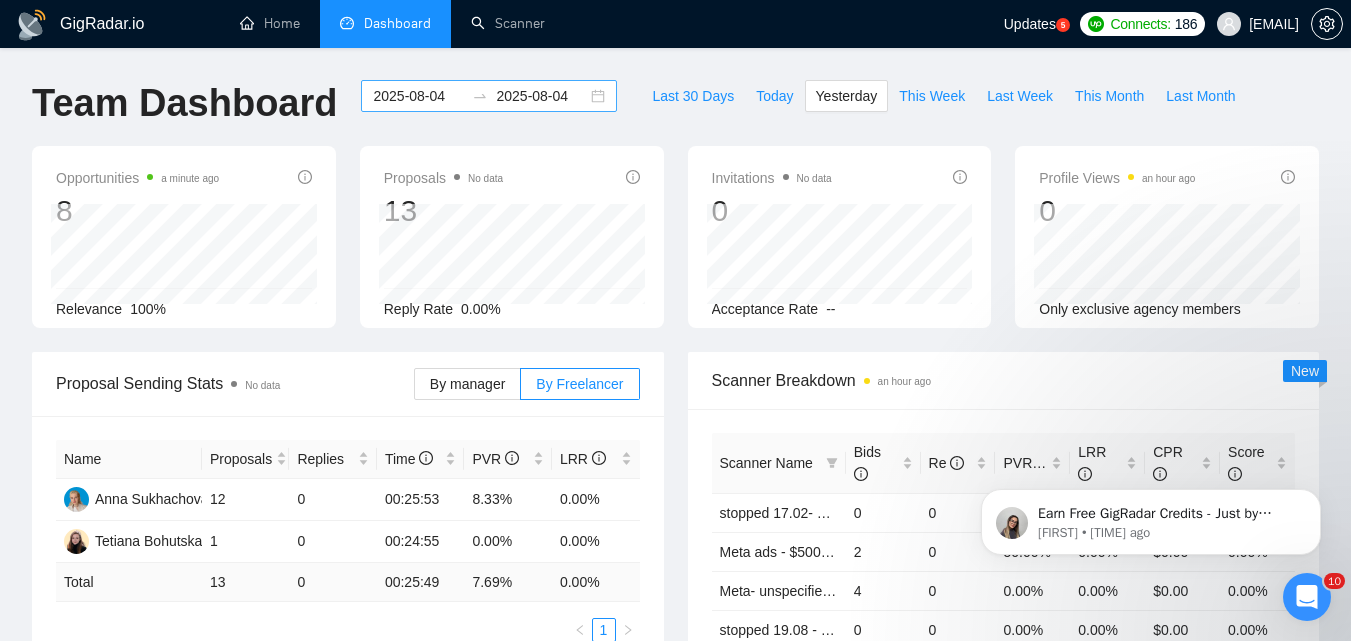 click on "2025-08-04" at bounding box center [418, 96] 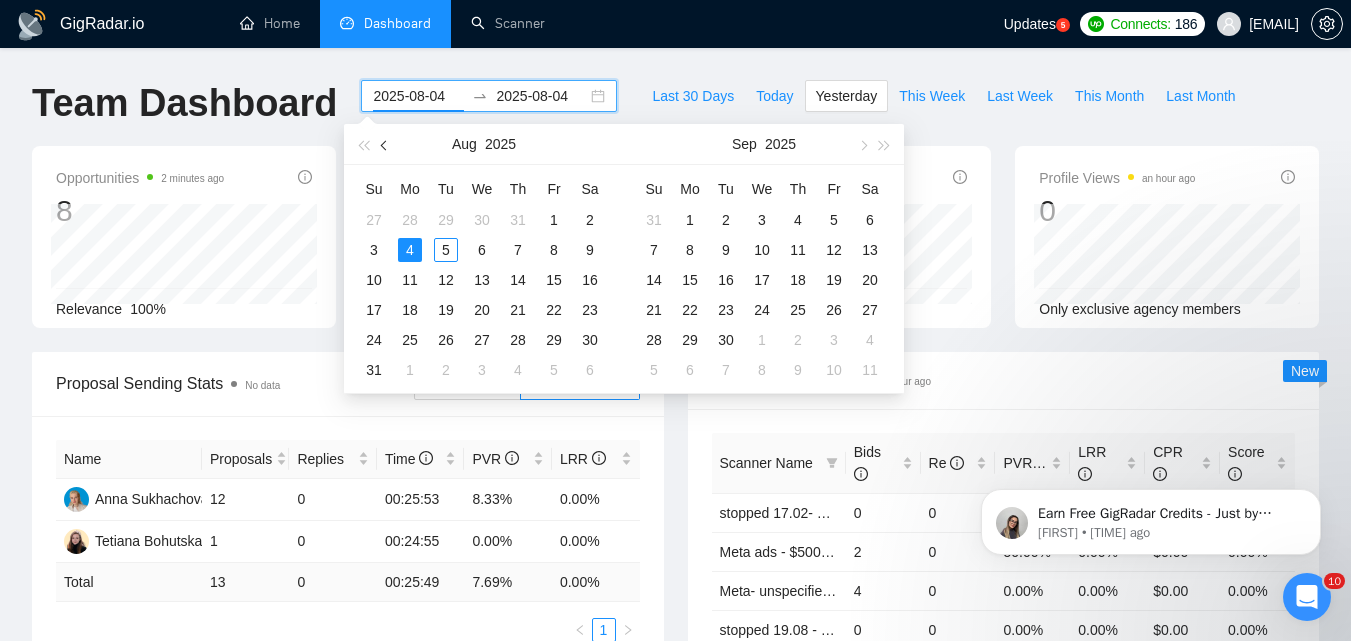 click at bounding box center (385, 144) 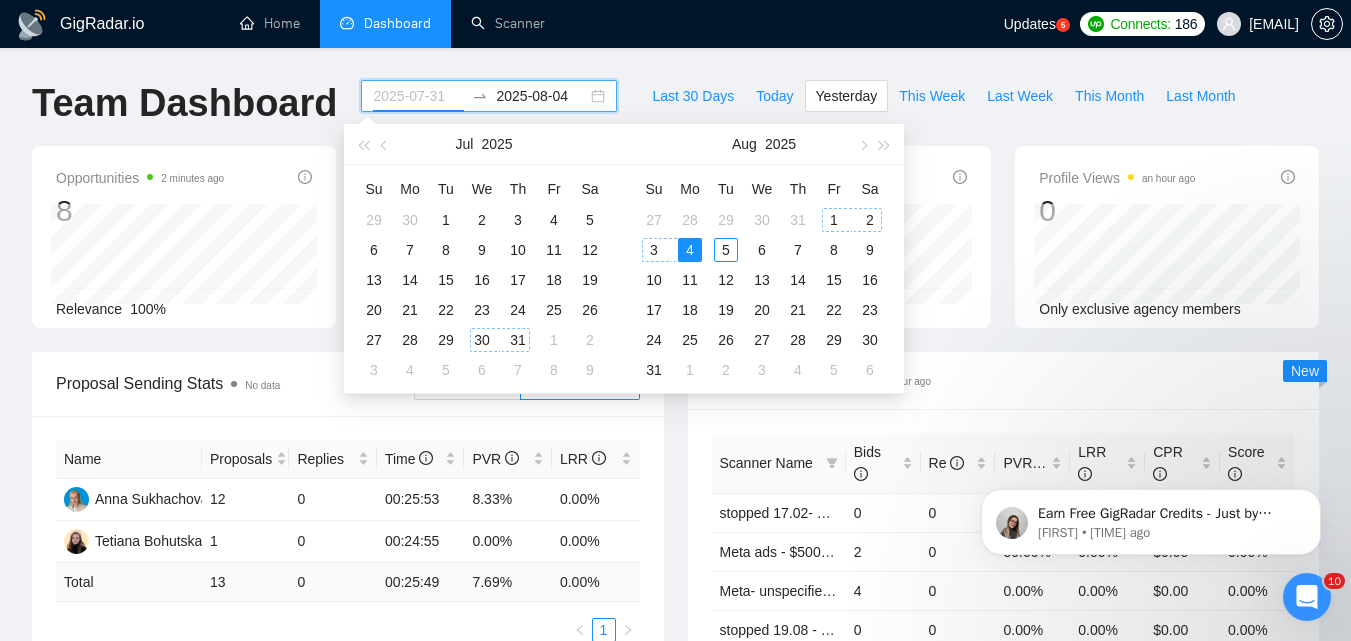type on "2025-07-30" 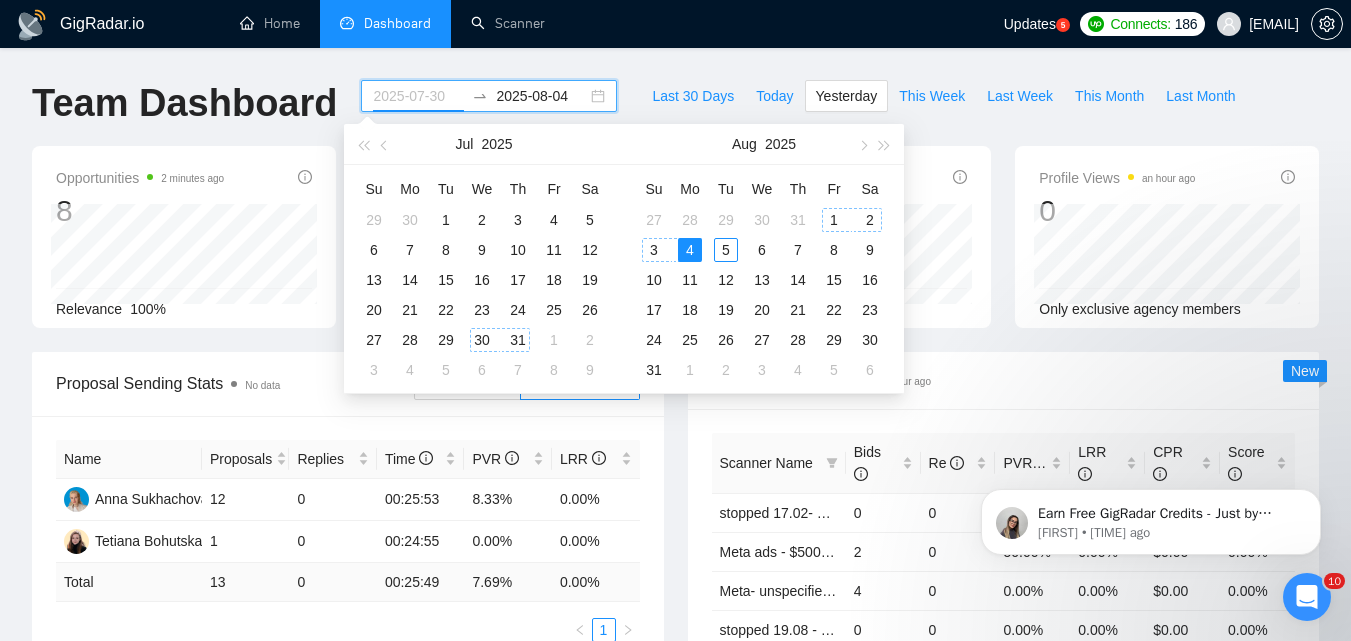 click on "30" at bounding box center [482, 340] 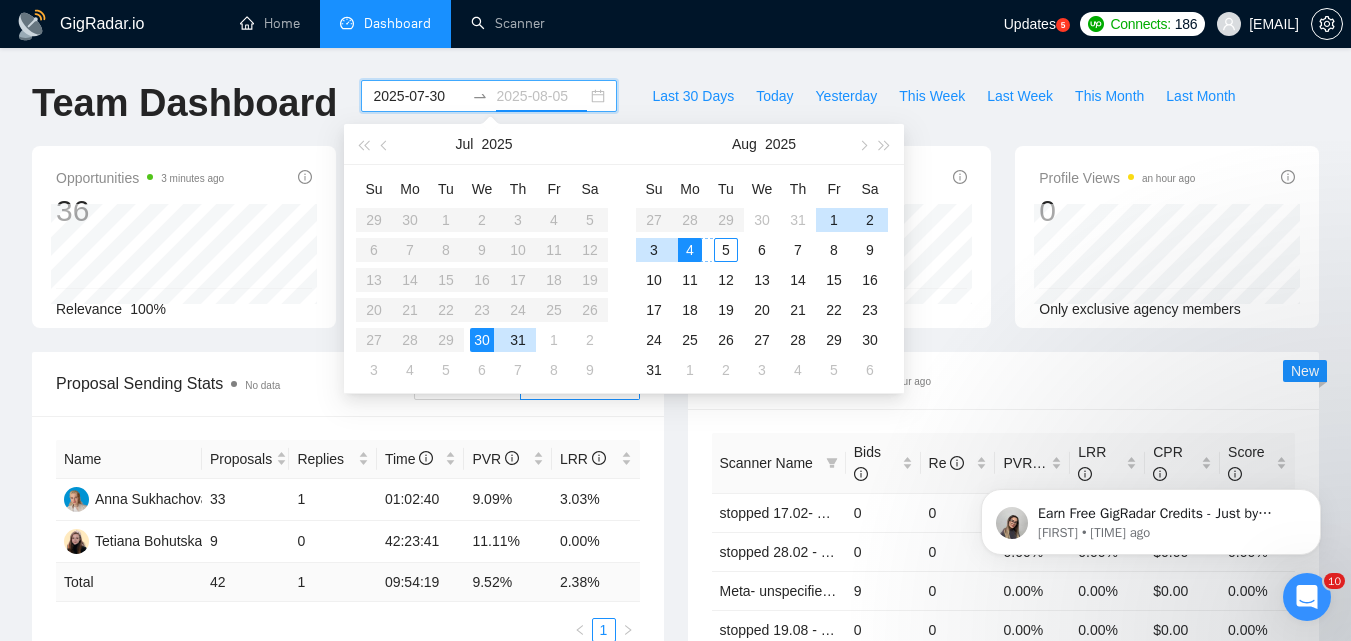 drag, startPoint x: 726, startPoint y: 246, endPoint x: 669, endPoint y: 480, distance: 240.84227 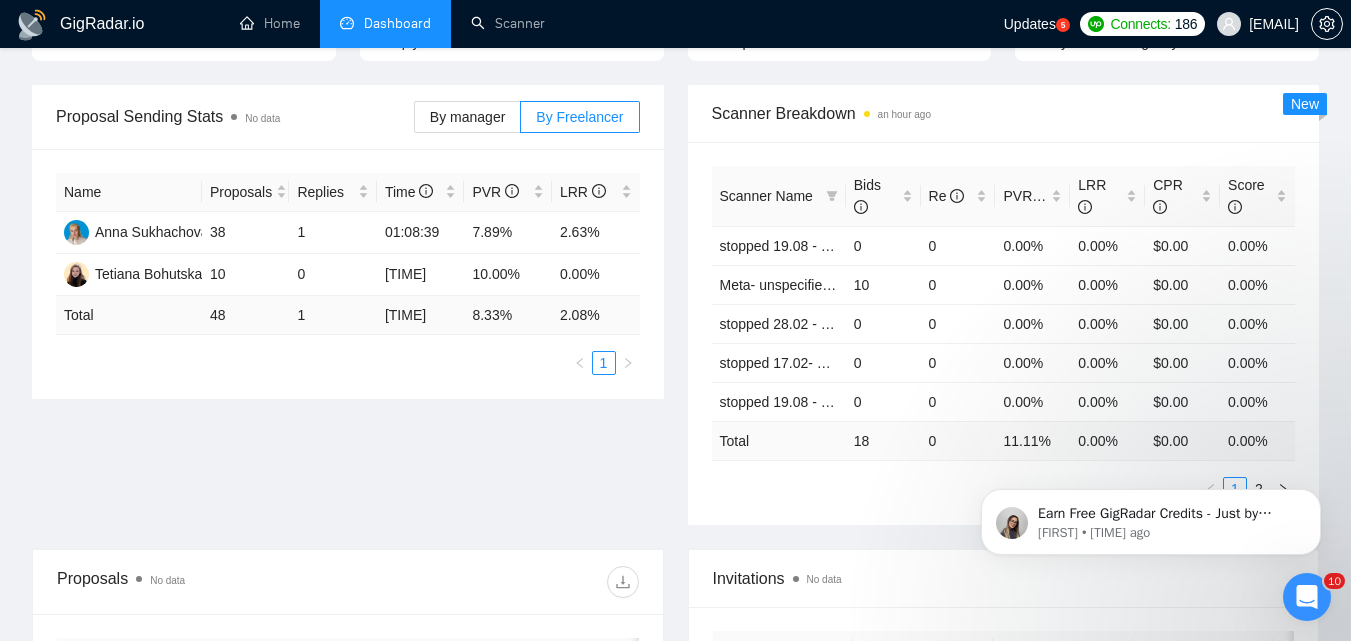 scroll, scrollTop: 300, scrollLeft: 0, axis: vertical 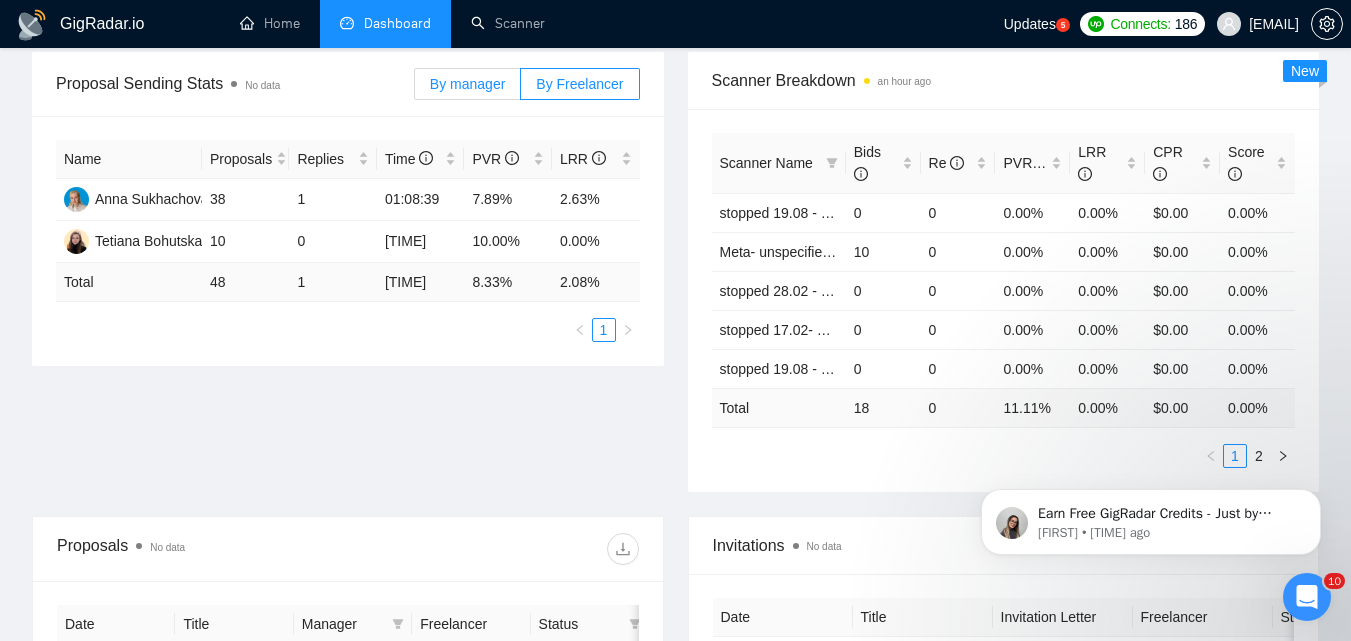 click on "By manager" at bounding box center (467, 84) 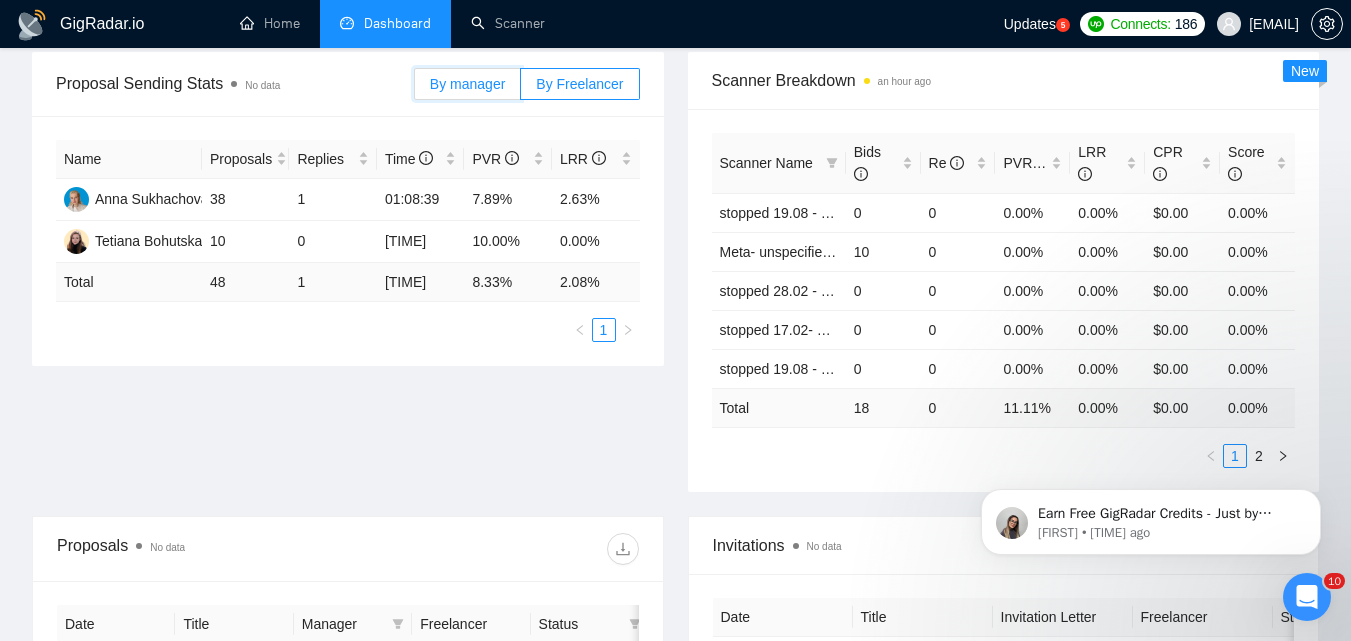 click on "By manager" at bounding box center (415, 89) 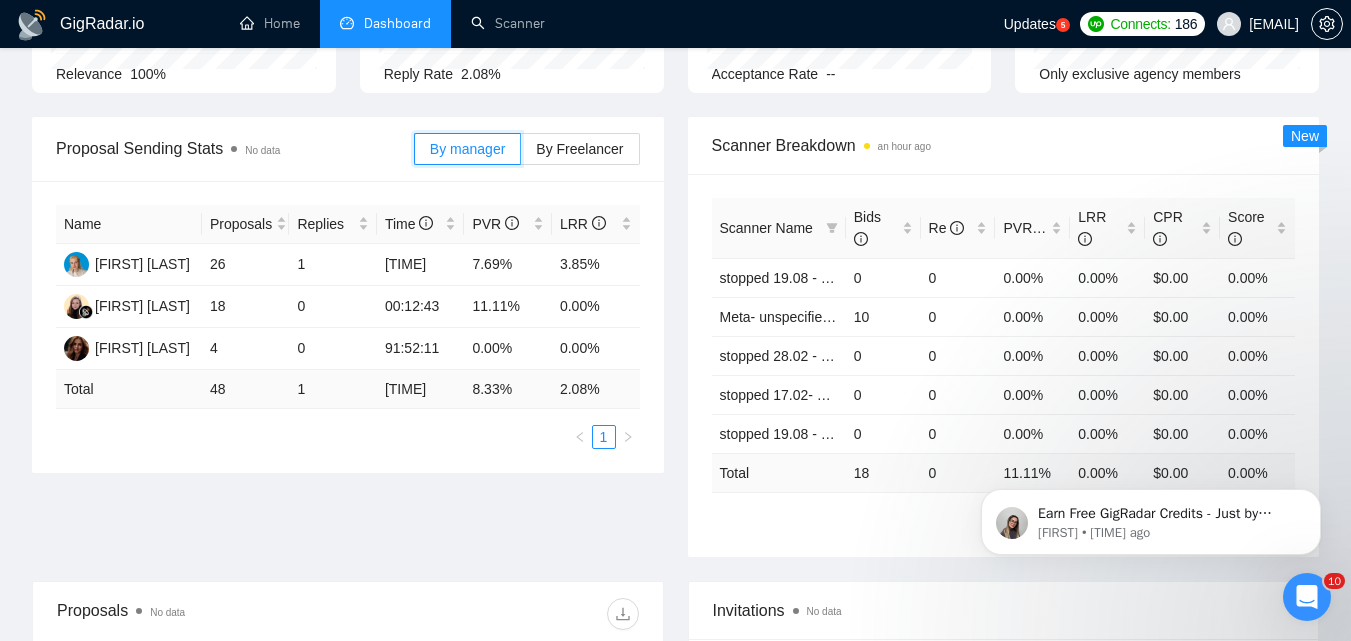scroll, scrollTop: 200, scrollLeft: 0, axis: vertical 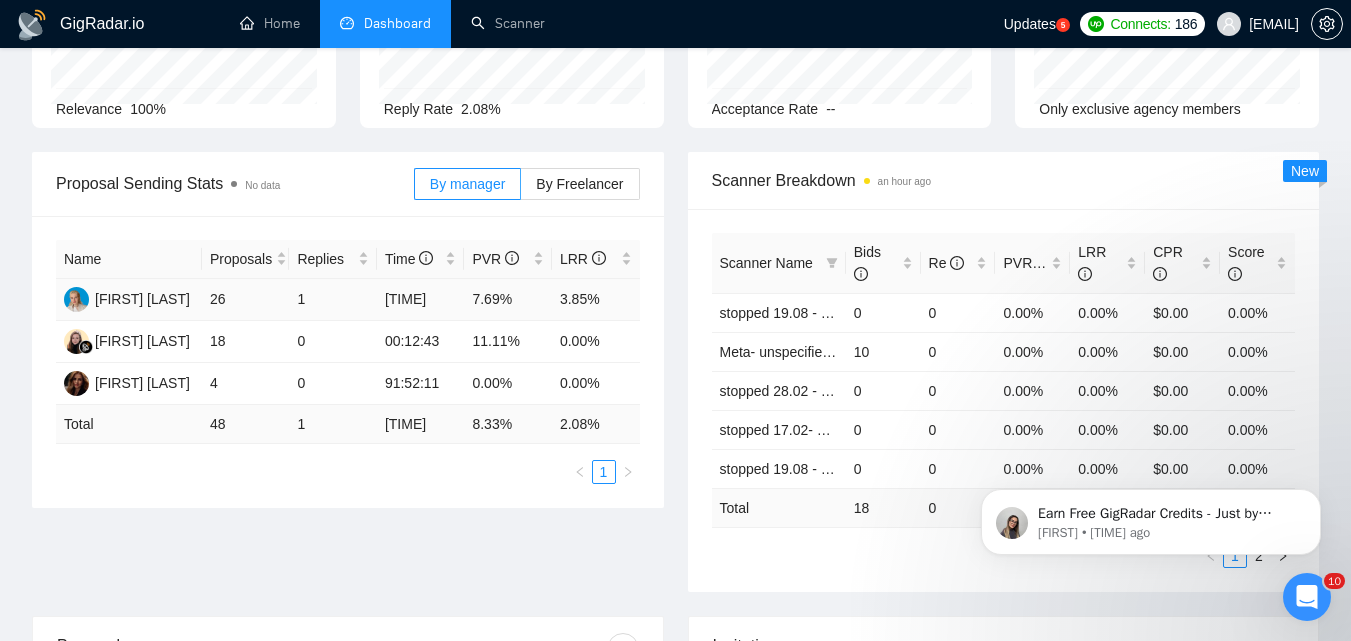 drag, startPoint x: 644, startPoint y: 299, endPoint x: 436, endPoint y: 289, distance: 208.24025 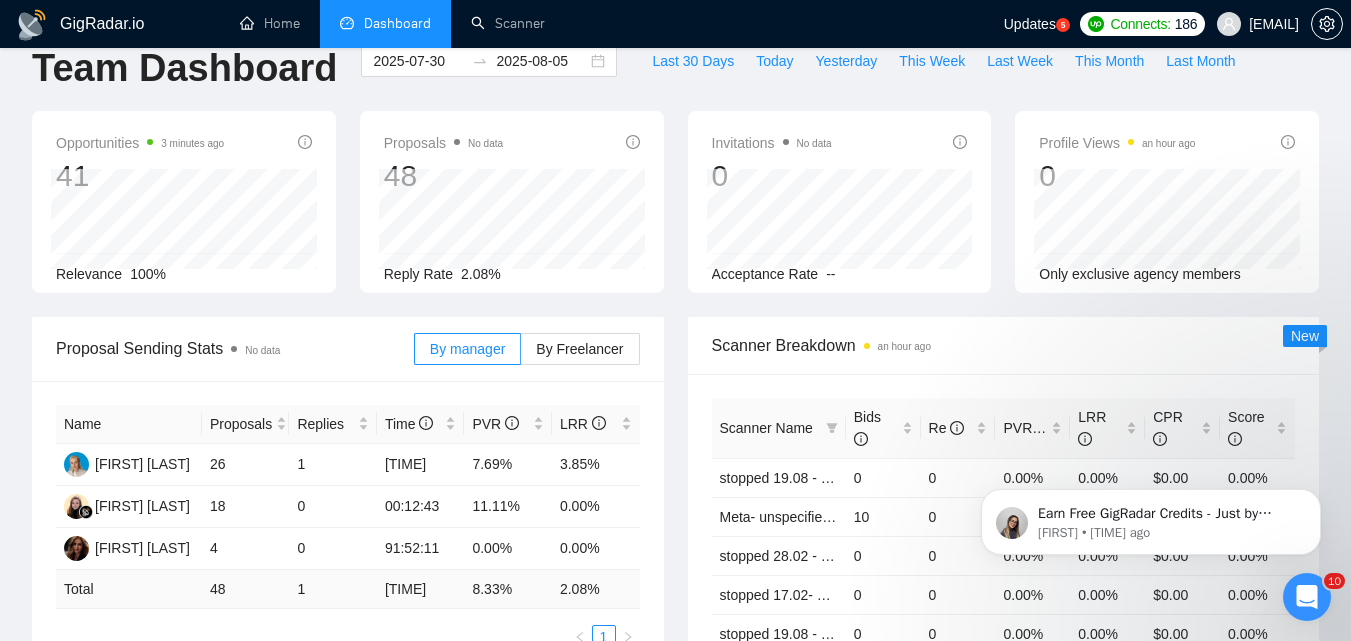 scroll, scrollTop: 0, scrollLeft: 0, axis: both 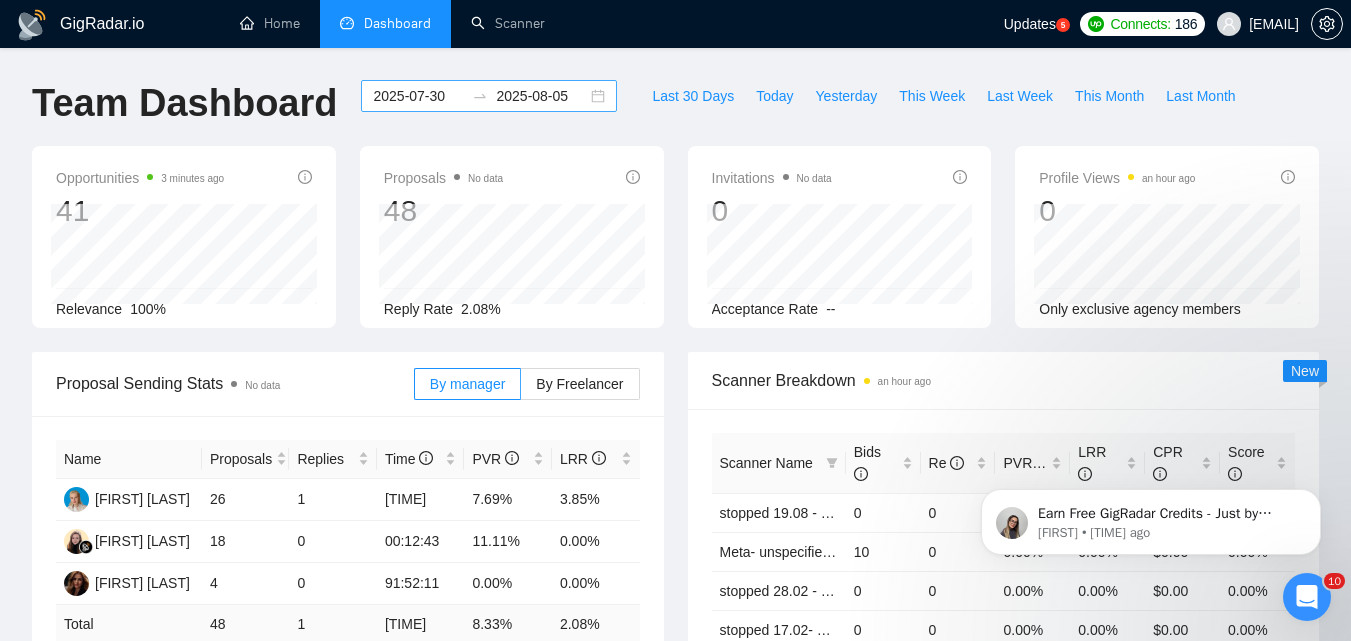 click on "2025-08-05" at bounding box center [541, 96] 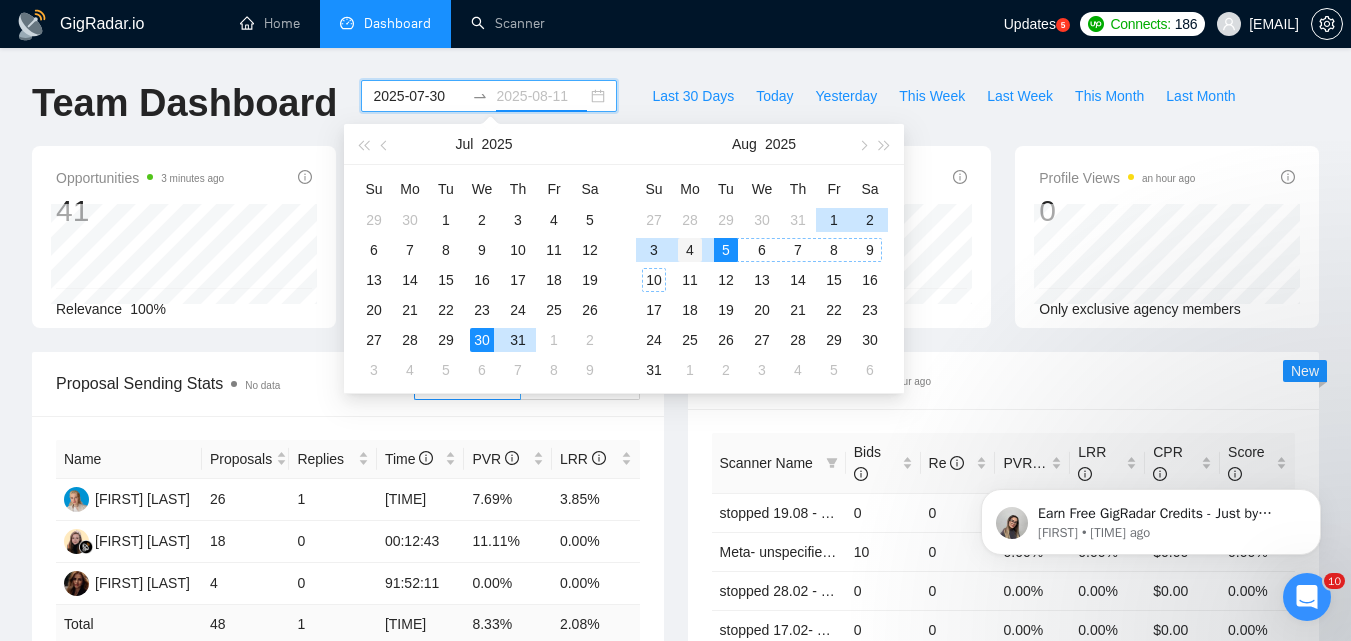 type on "2025-08-04" 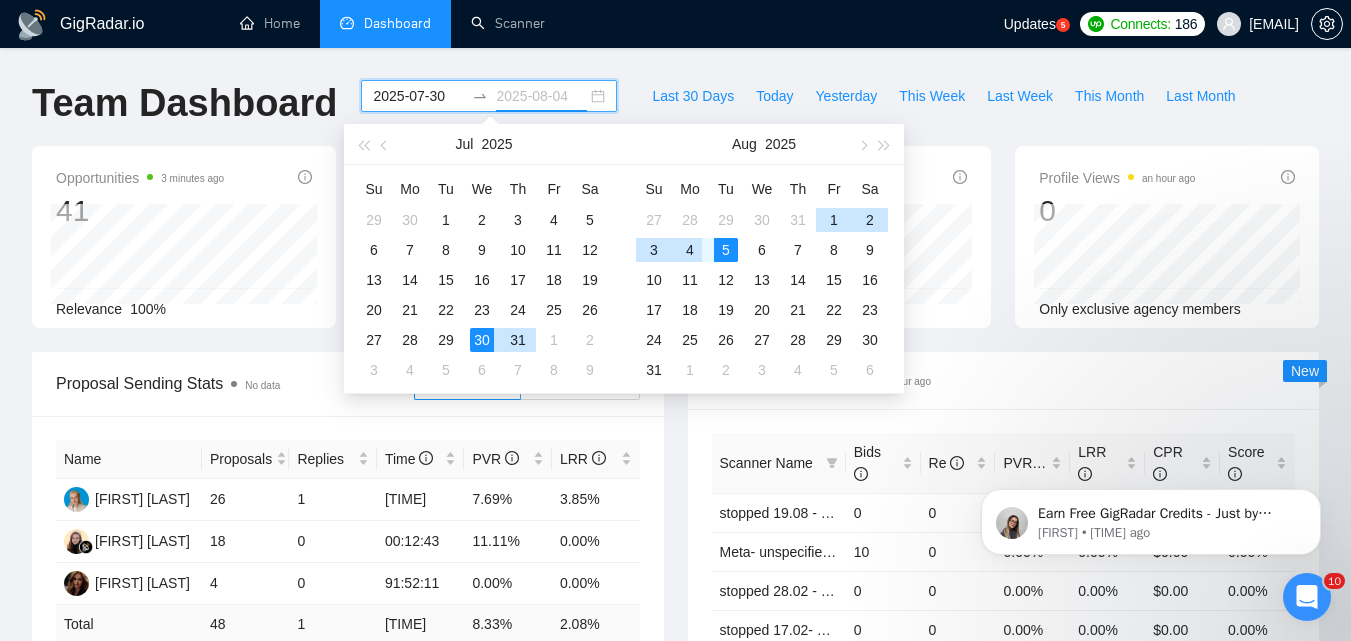 click on "4" at bounding box center (690, 250) 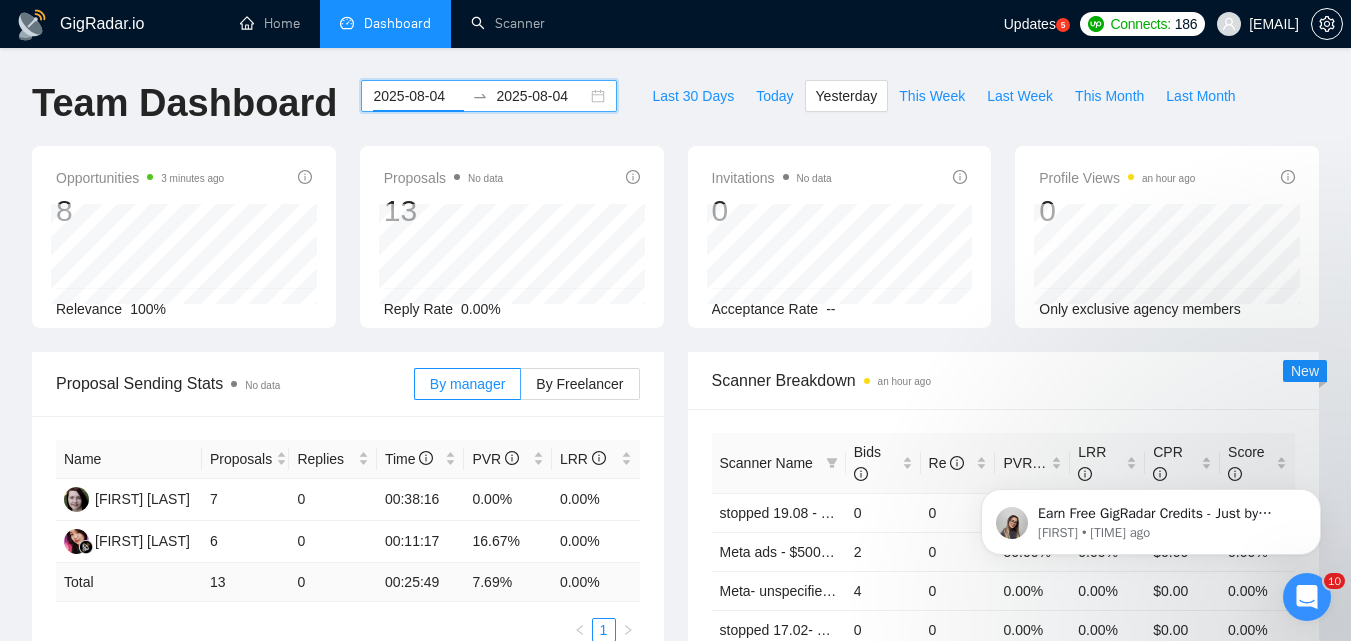 scroll, scrollTop: 100, scrollLeft: 0, axis: vertical 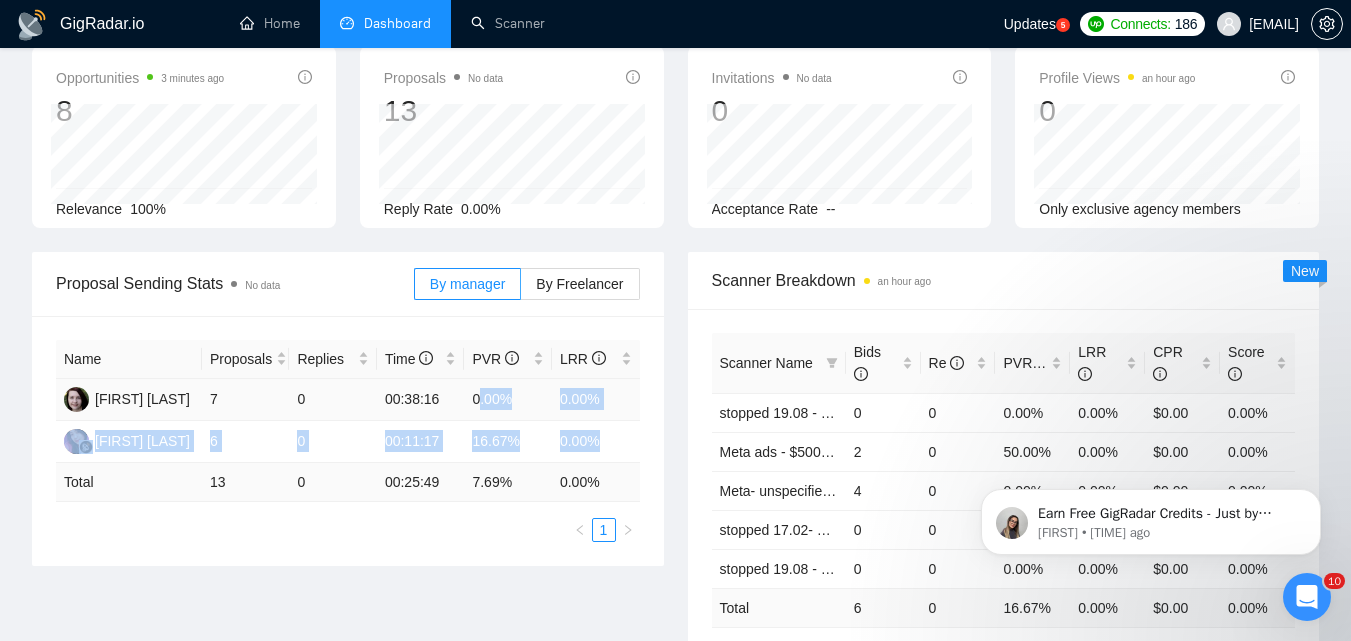 drag, startPoint x: 594, startPoint y: 433, endPoint x: 481, endPoint y: 418, distance: 113.99123 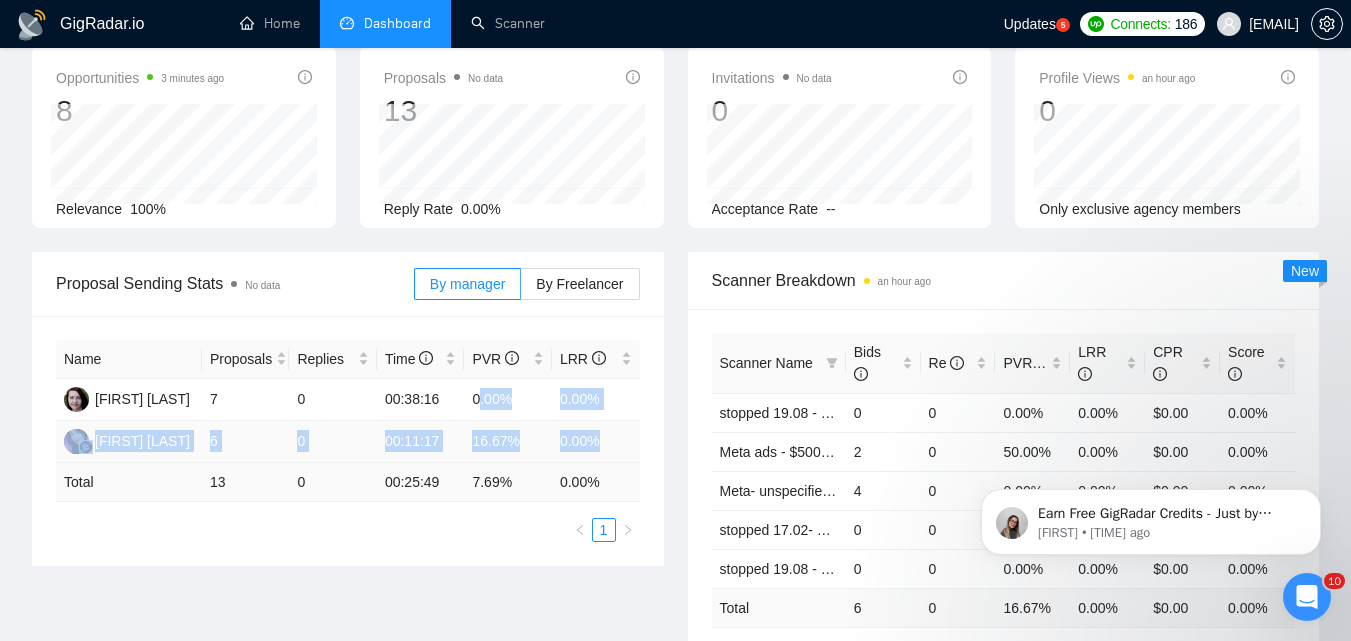 click on "16.67%" at bounding box center (508, 442) 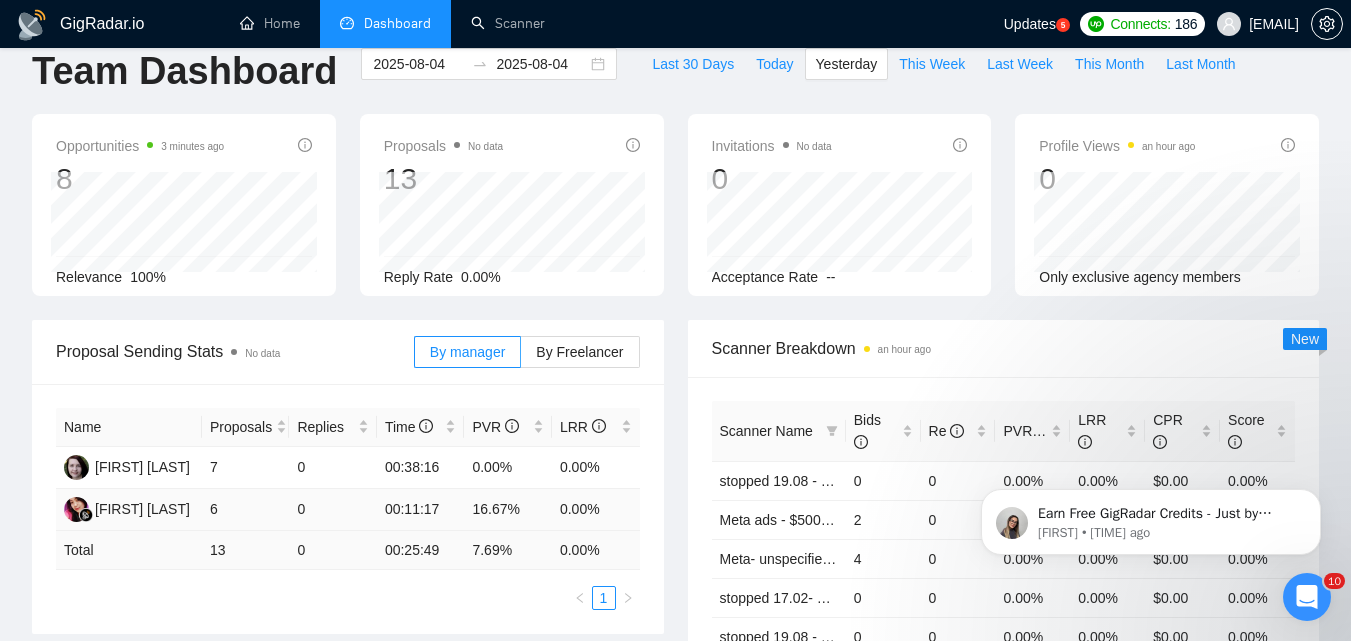 scroll, scrollTop: 0, scrollLeft: 0, axis: both 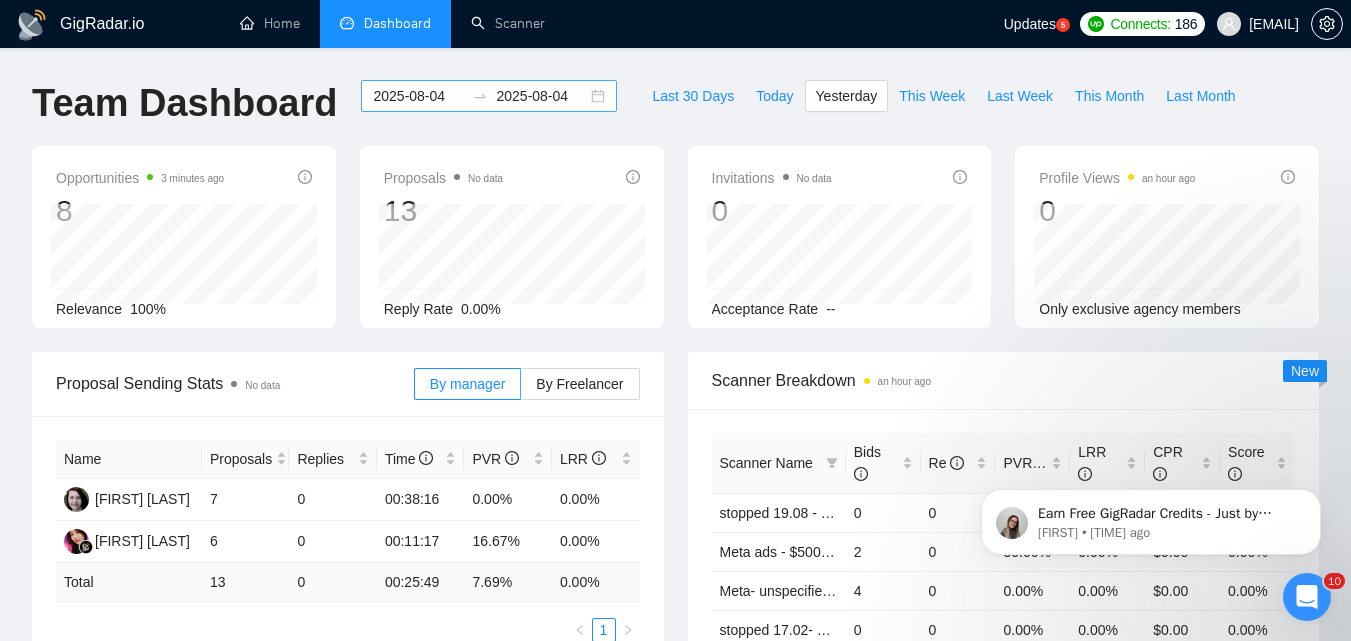 click on "2025-08-04" at bounding box center [418, 96] 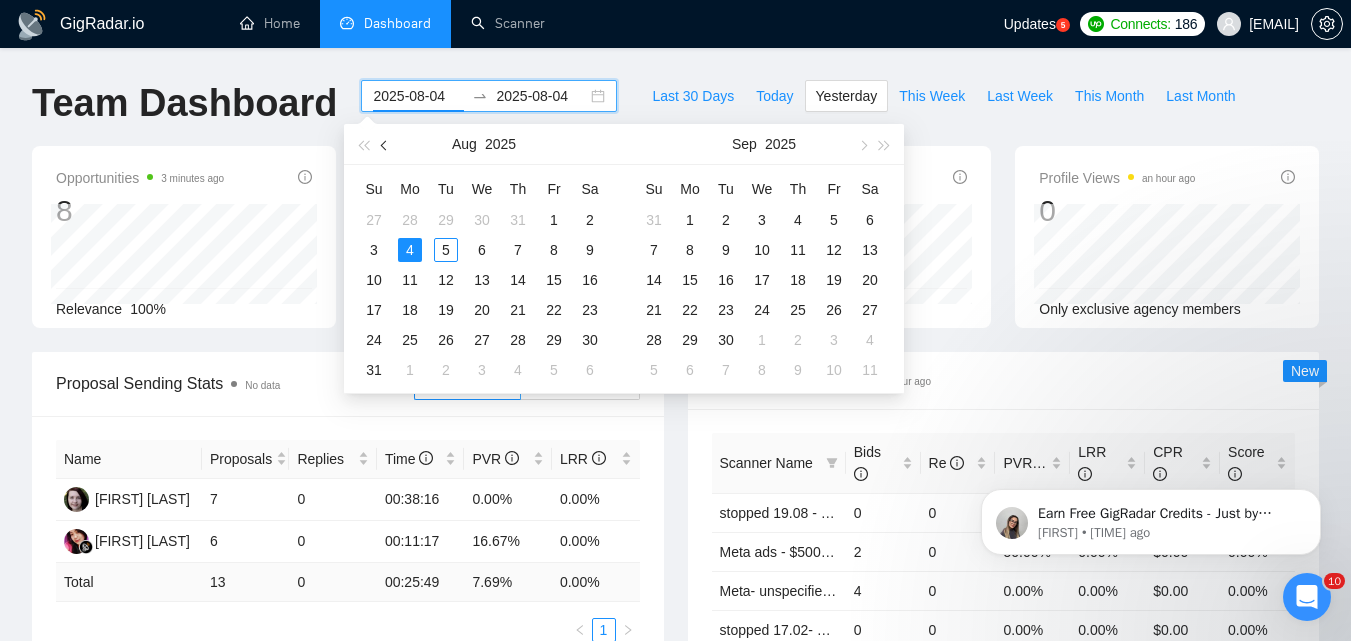 click at bounding box center (386, 145) 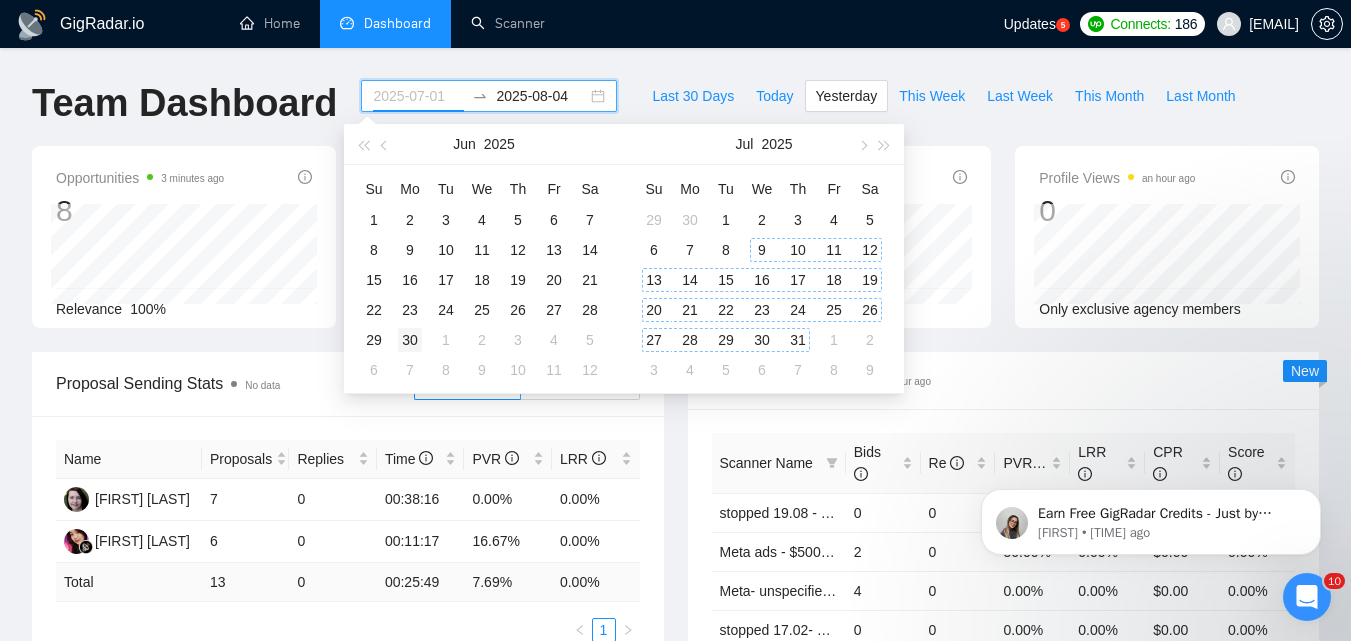 type on "2025-06-30" 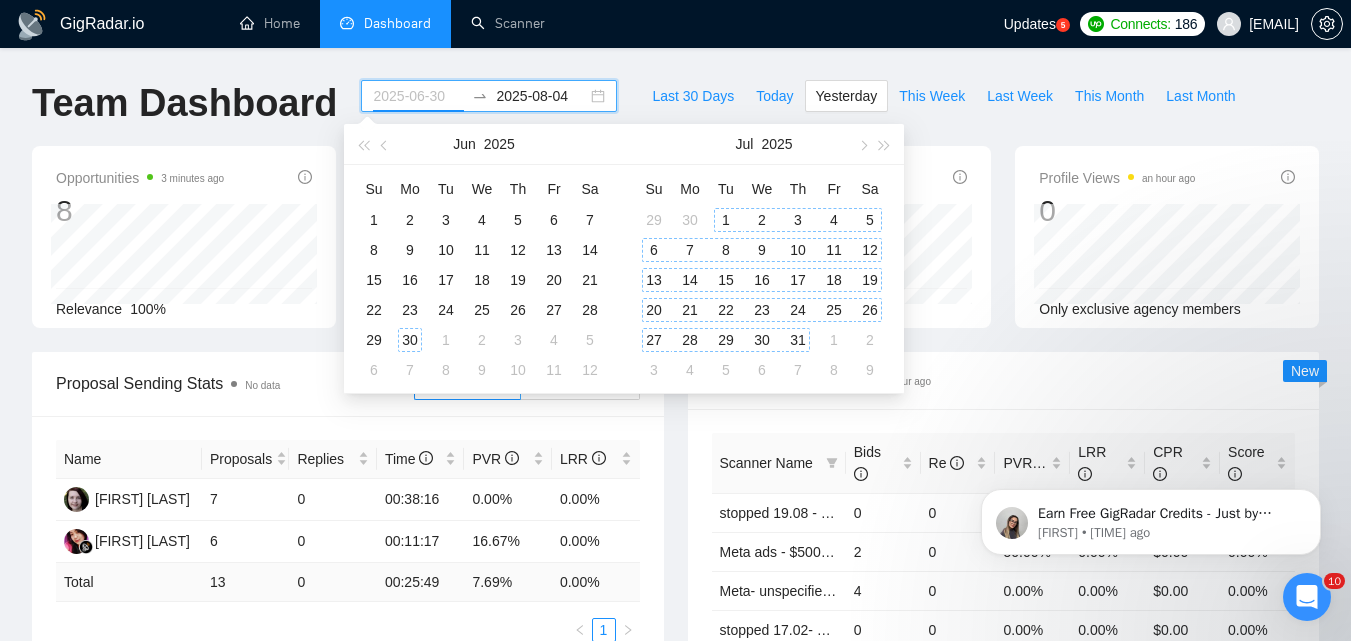 click on "30" at bounding box center [410, 340] 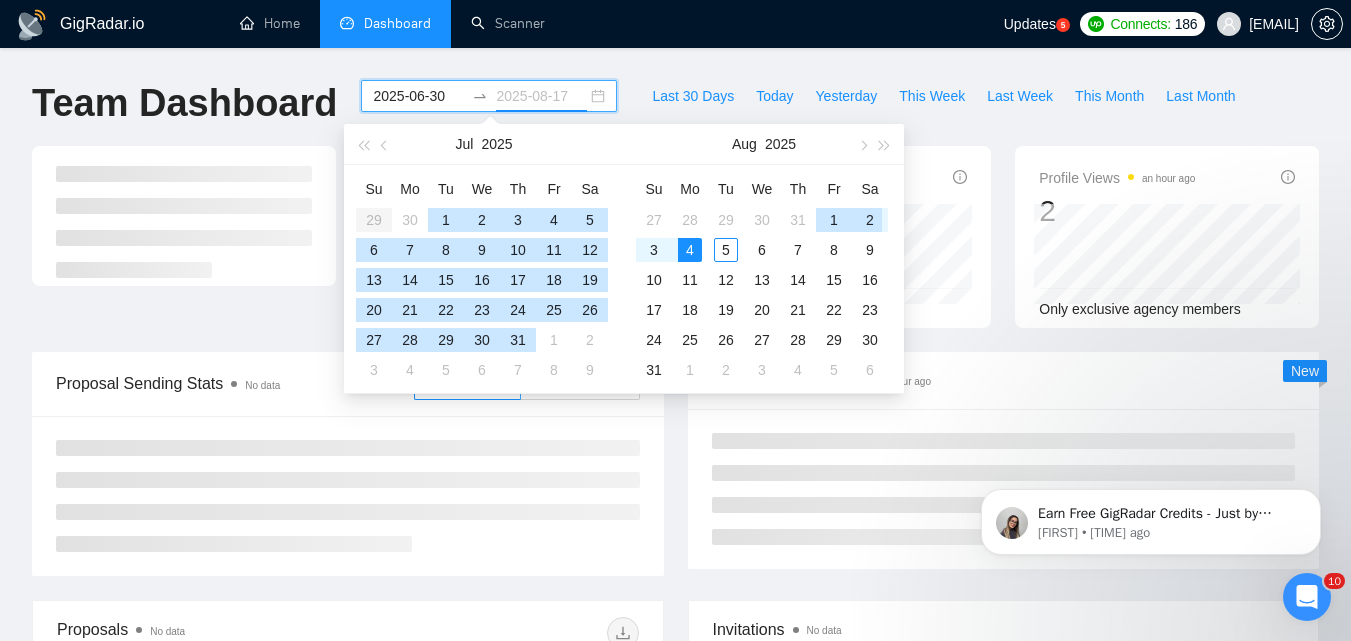 click on "4" at bounding box center [690, 250] 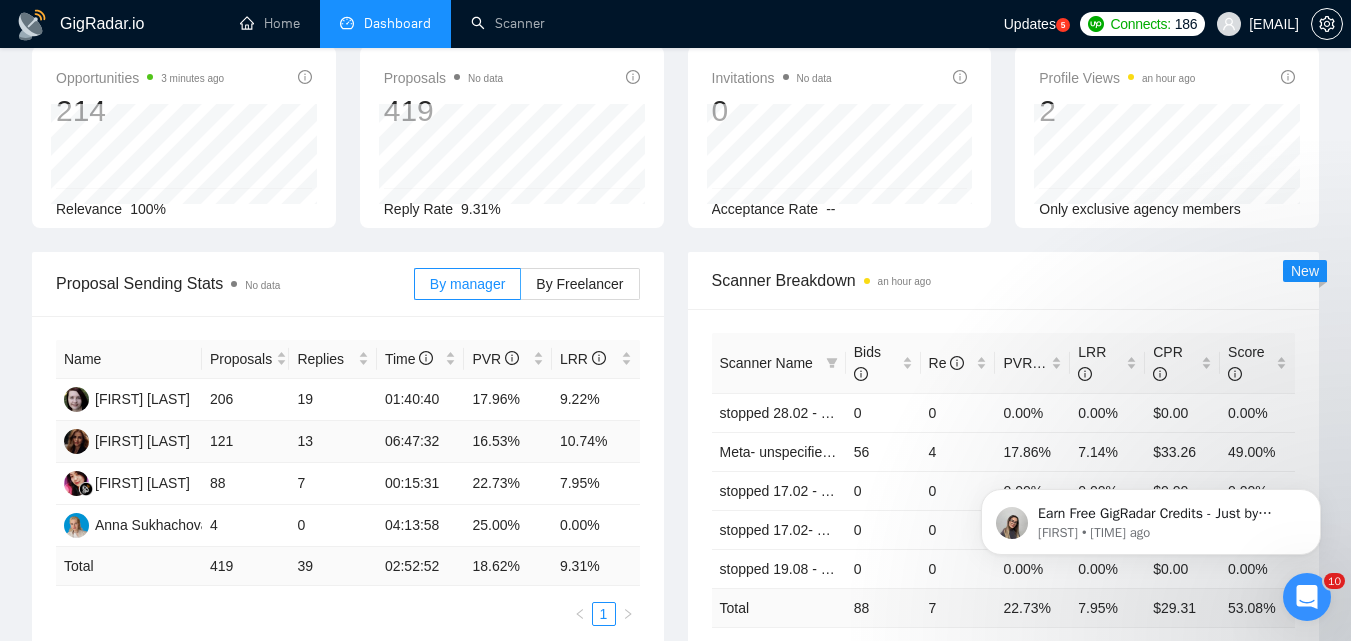 scroll, scrollTop: 0, scrollLeft: 0, axis: both 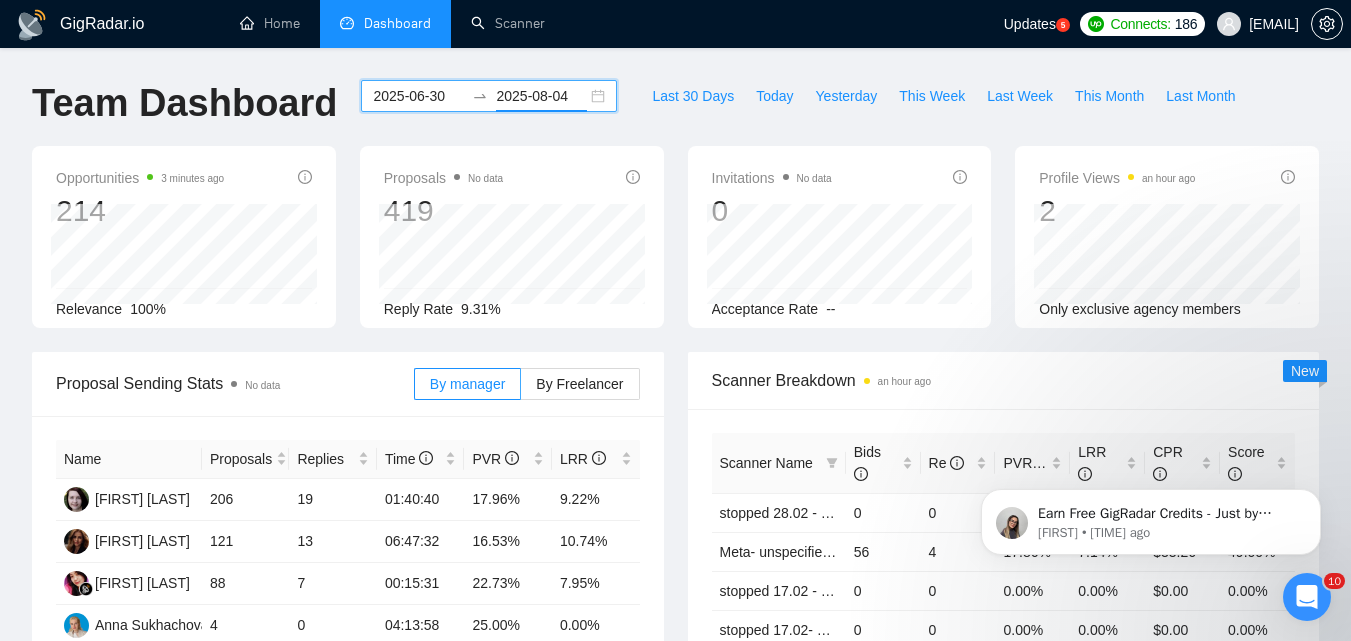 click on "2025-08-04" at bounding box center [541, 96] 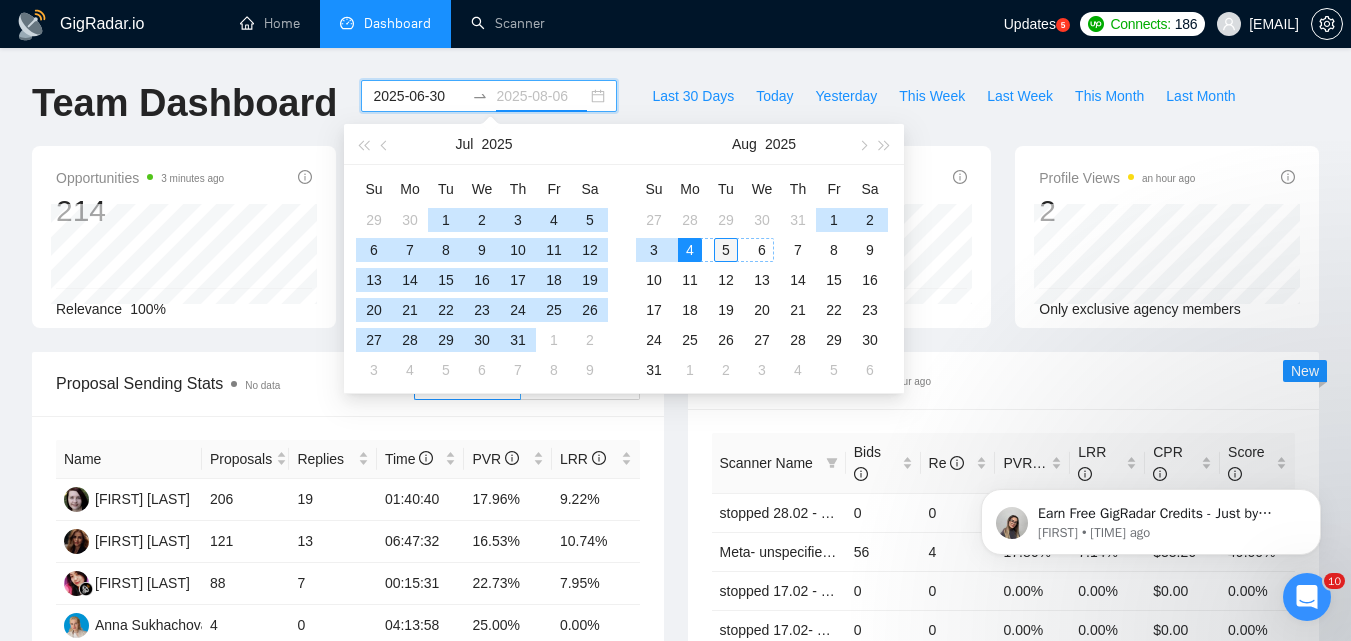 type on "2025-08-05" 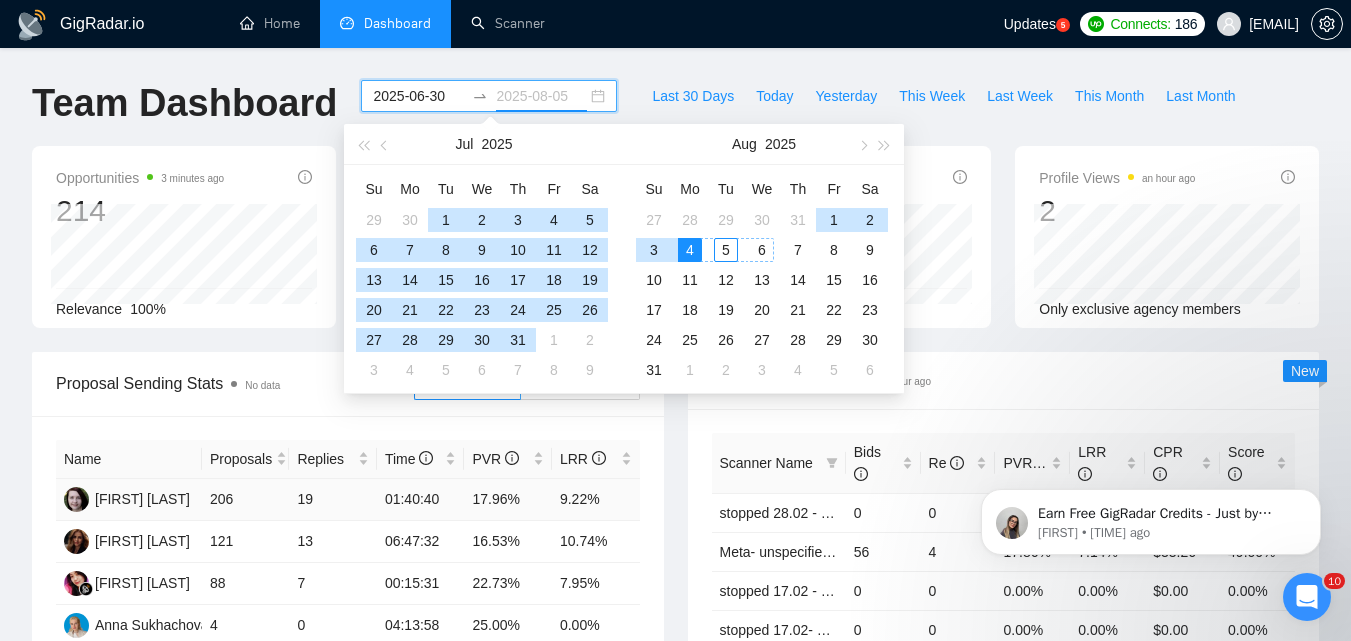 click on "5" at bounding box center (726, 250) 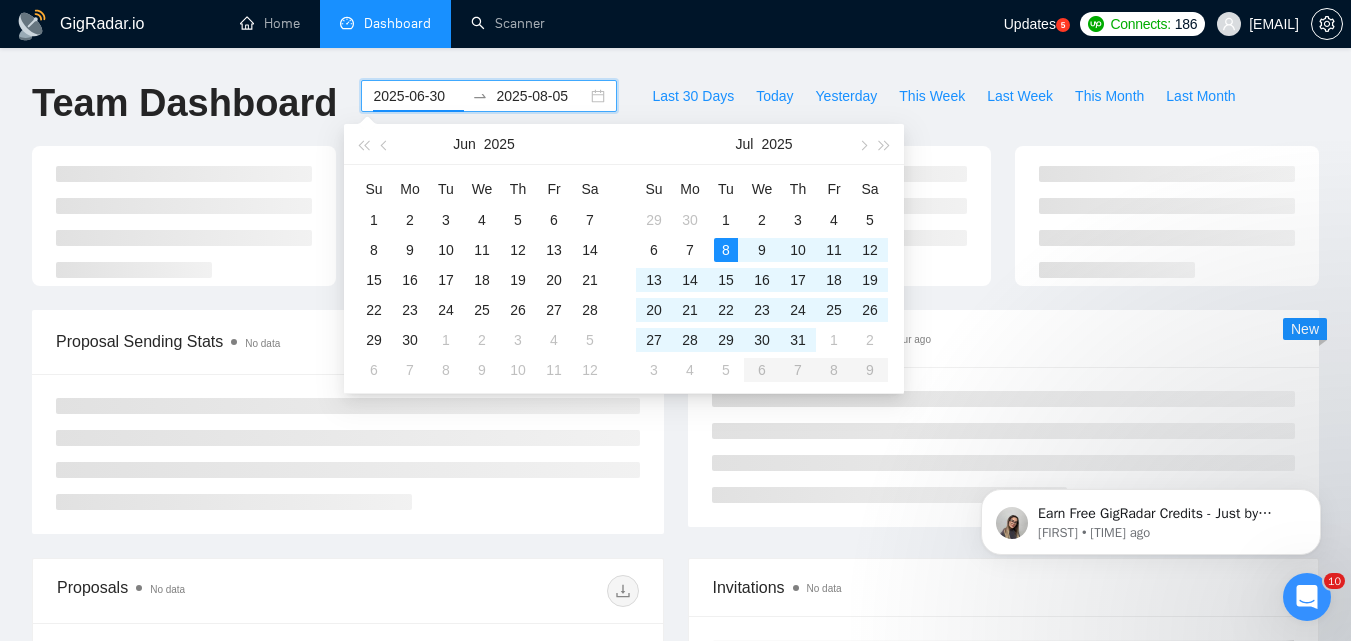 type on "2025-07-08" 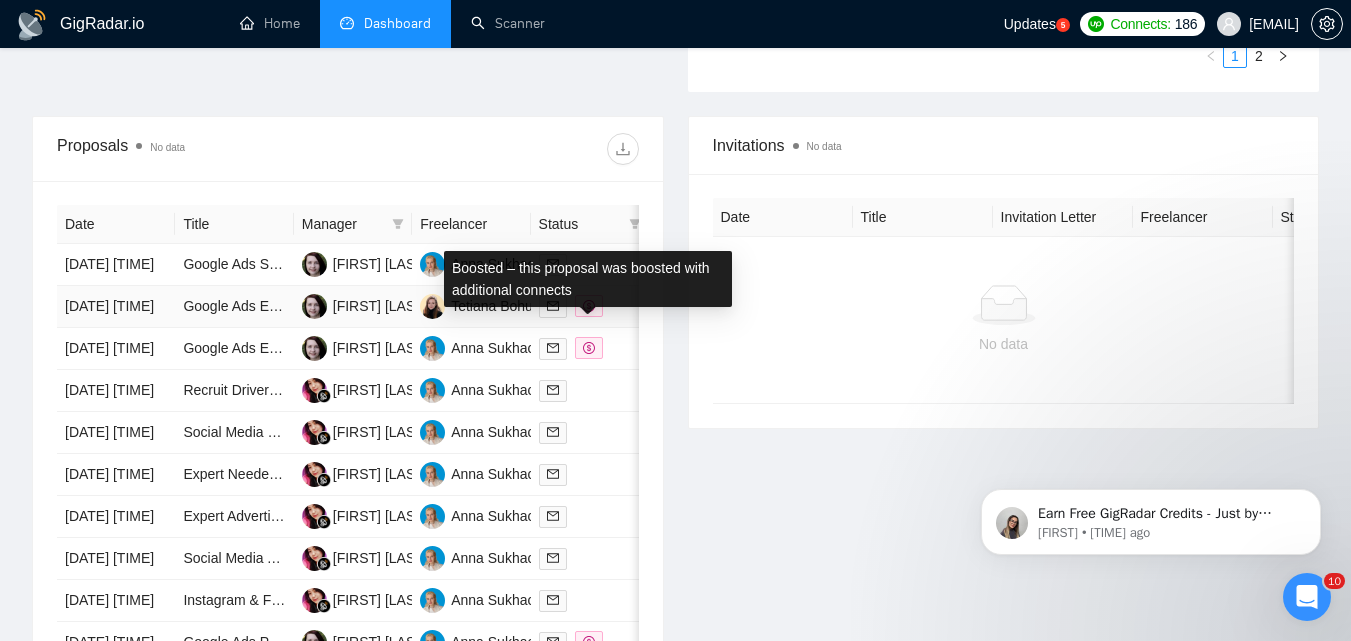 scroll, scrollTop: 800, scrollLeft: 0, axis: vertical 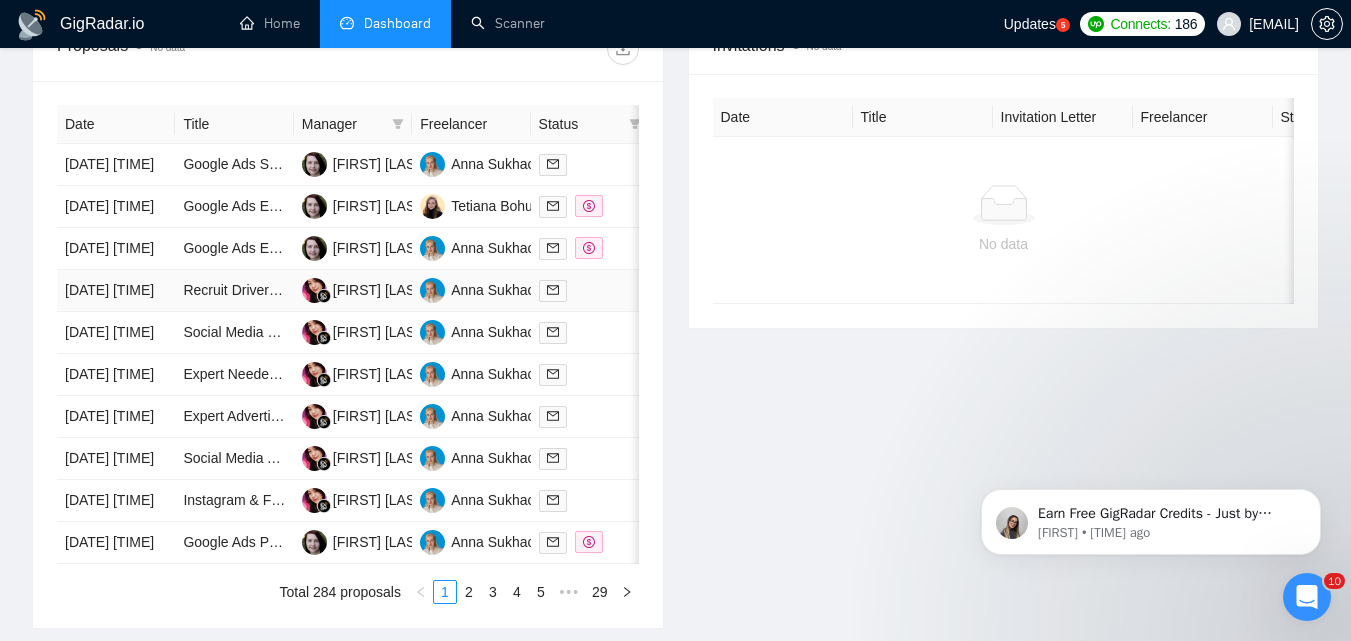 click at bounding box center (590, 290) 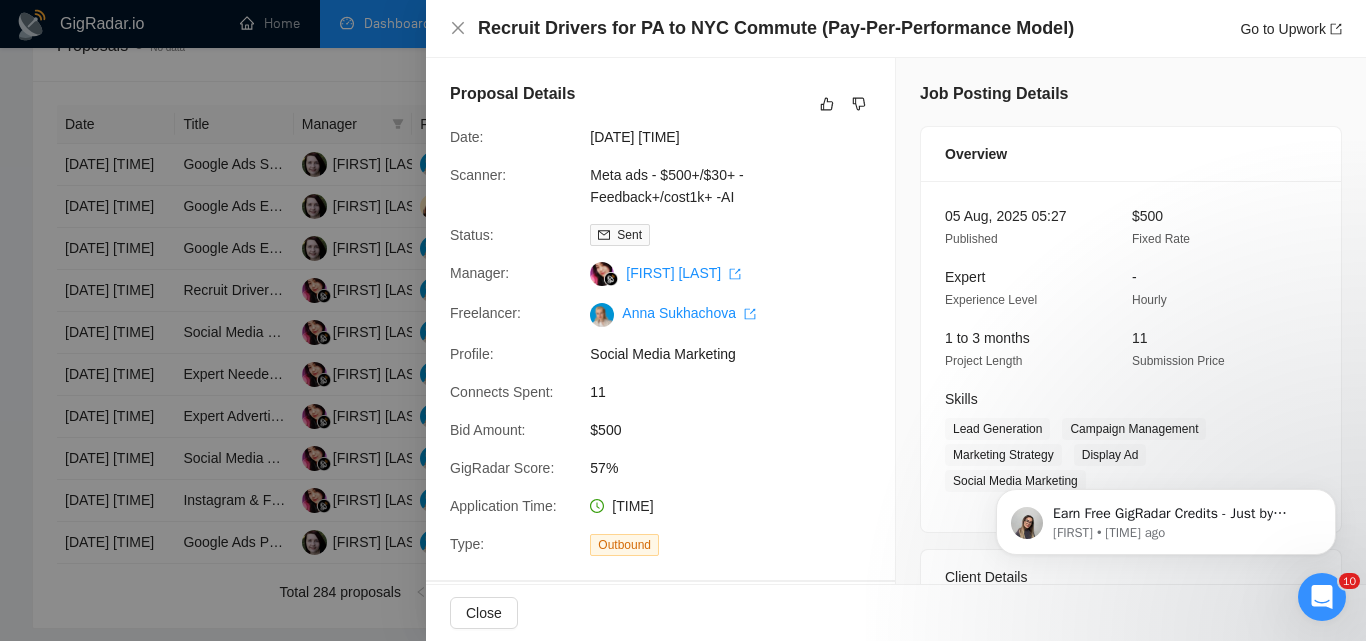 click at bounding box center [683, 320] 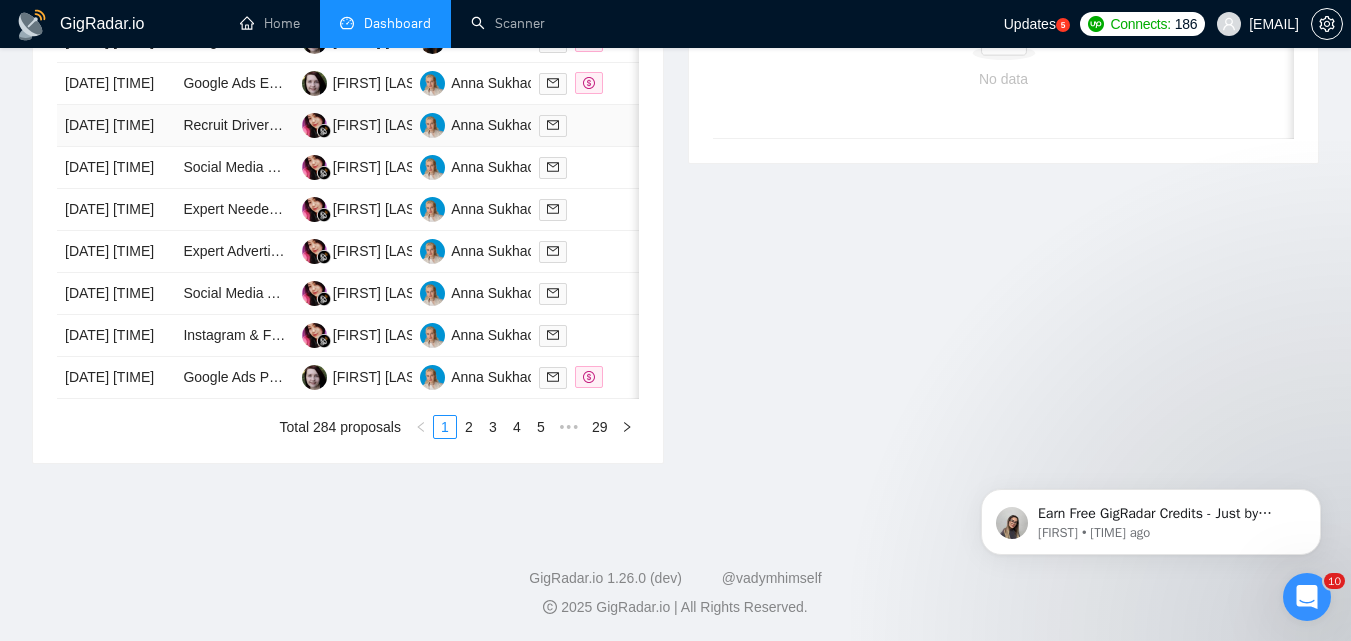 scroll, scrollTop: 1000, scrollLeft: 0, axis: vertical 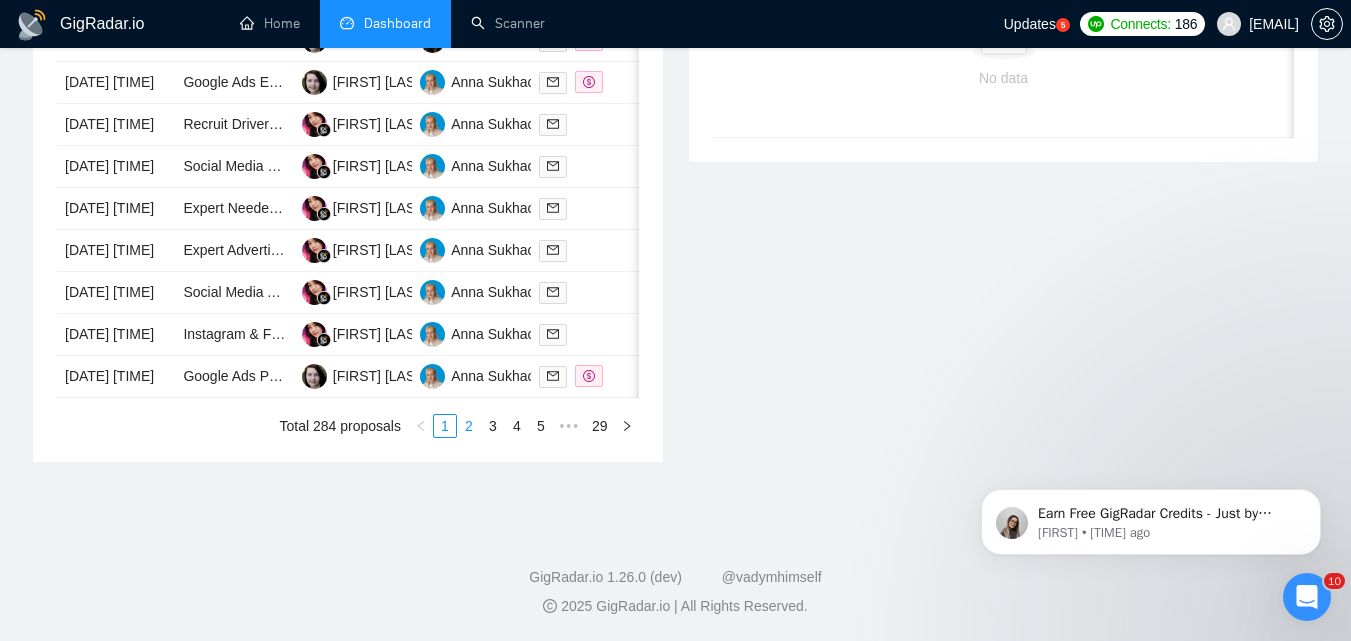 click on "2" at bounding box center (469, 426) 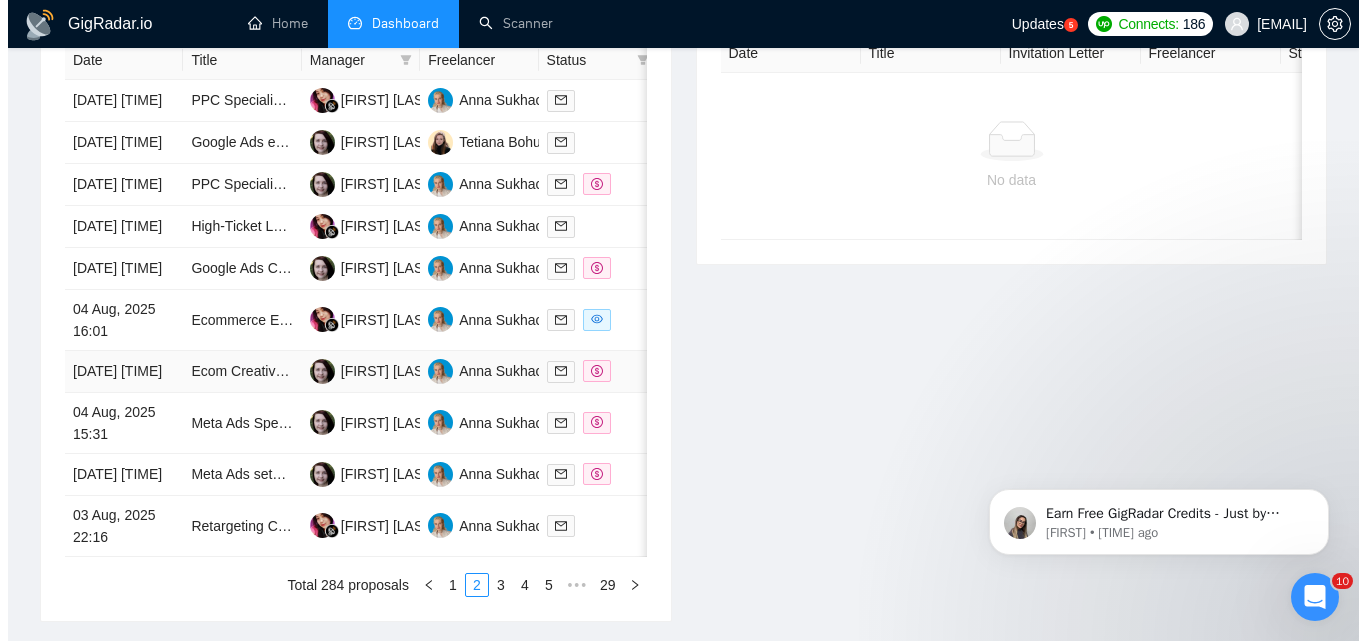 scroll, scrollTop: 800, scrollLeft: 0, axis: vertical 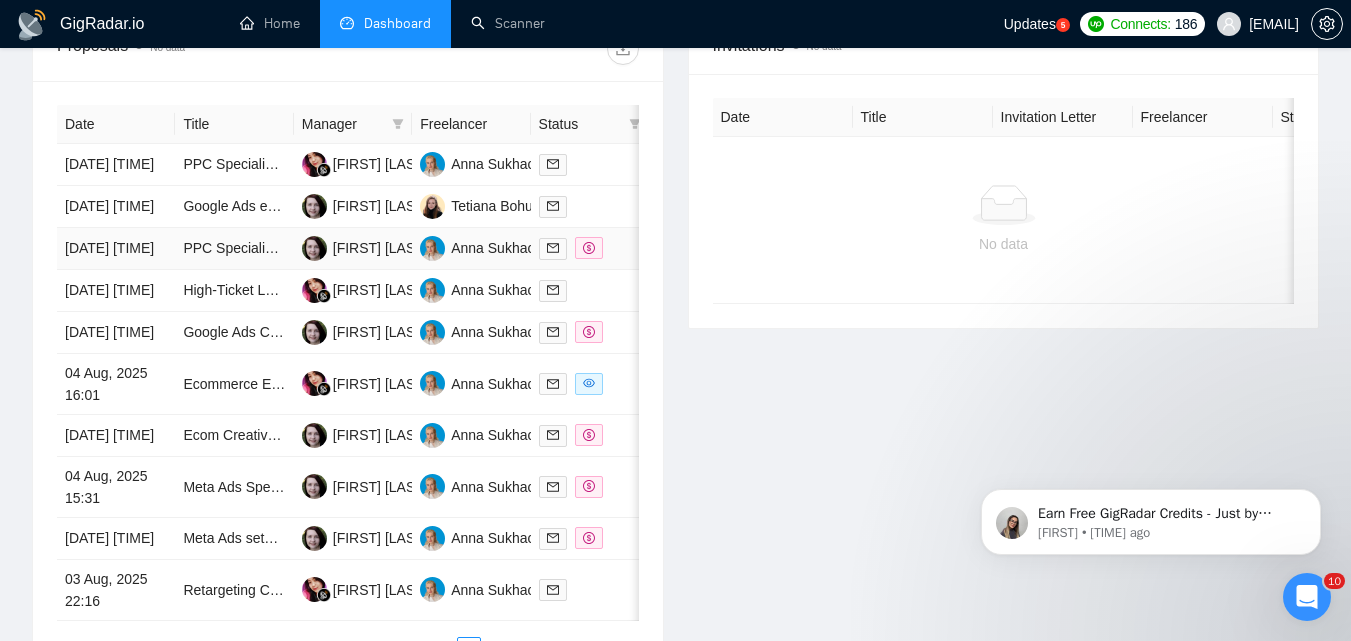 click at bounding box center (590, 249) 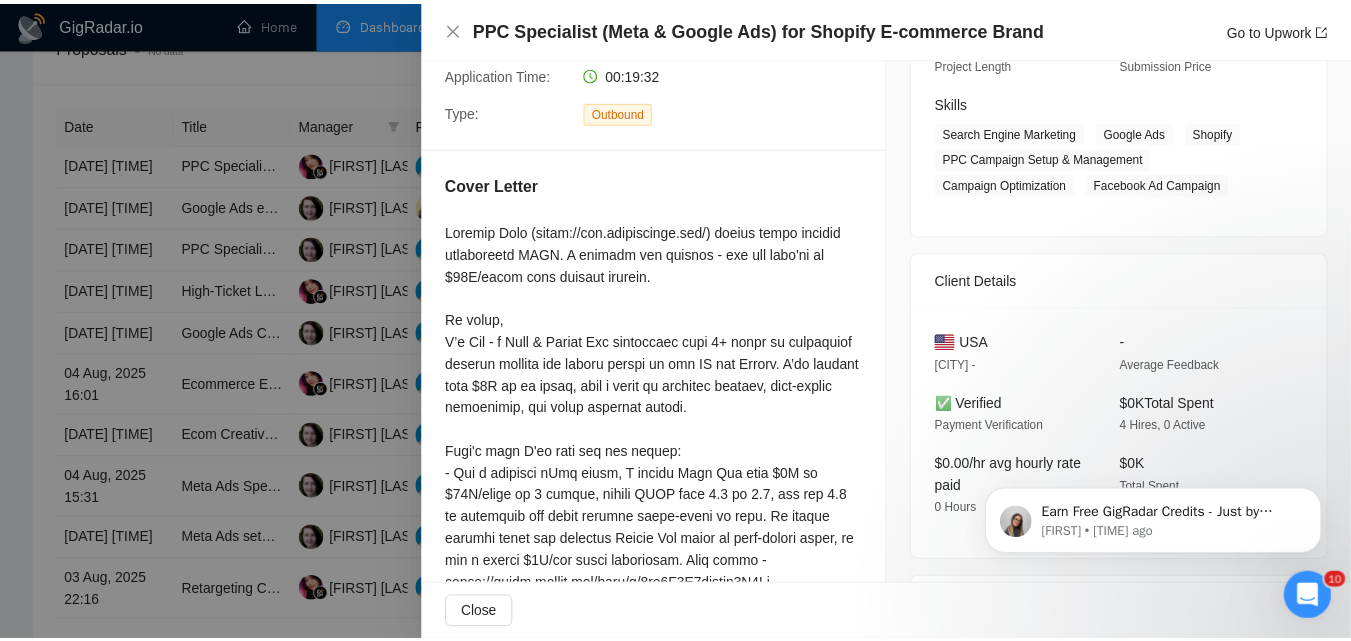 scroll, scrollTop: 300, scrollLeft: 0, axis: vertical 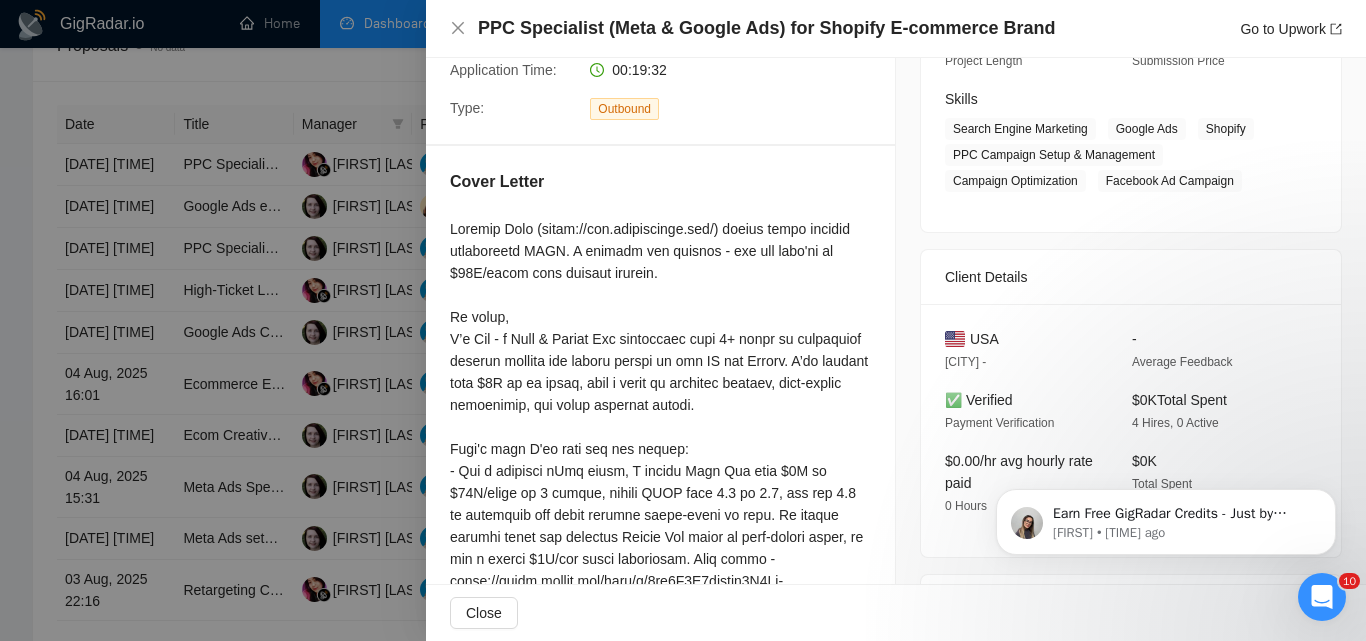 click at bounding box center (683, 320) 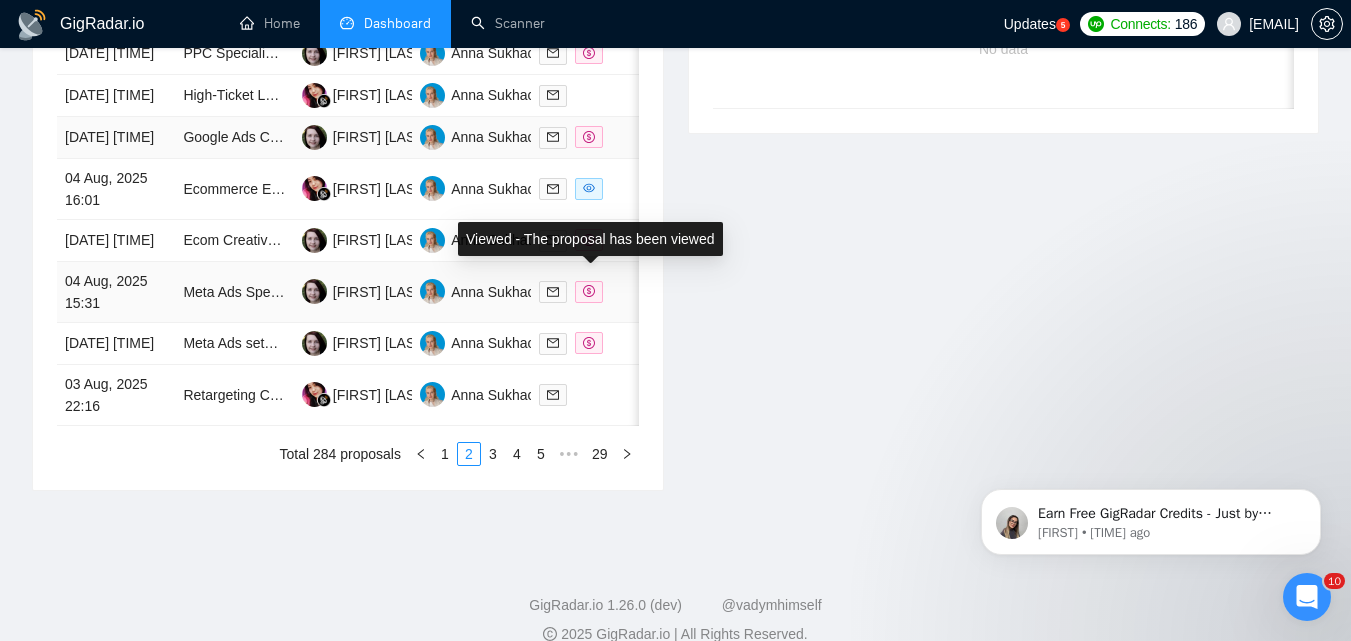scroll, scrollTop: 1000, scrollLeft: 0, axis: vertical 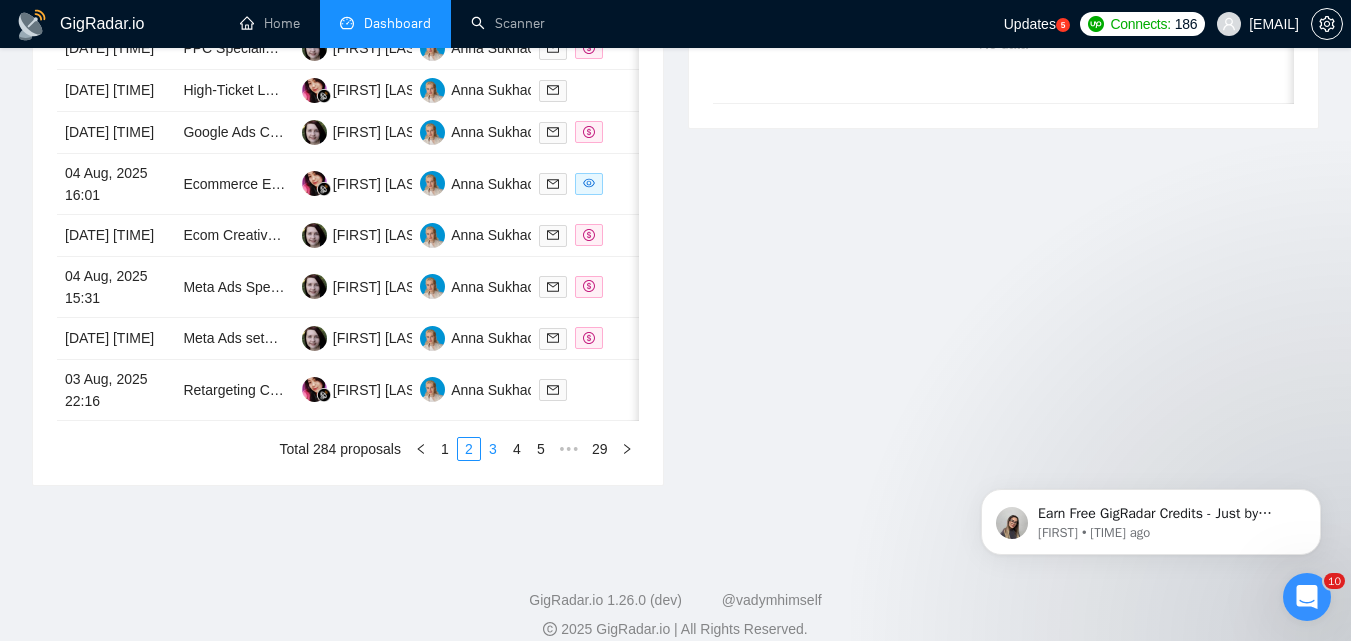 click on "3" at bounding box center (493, 449) 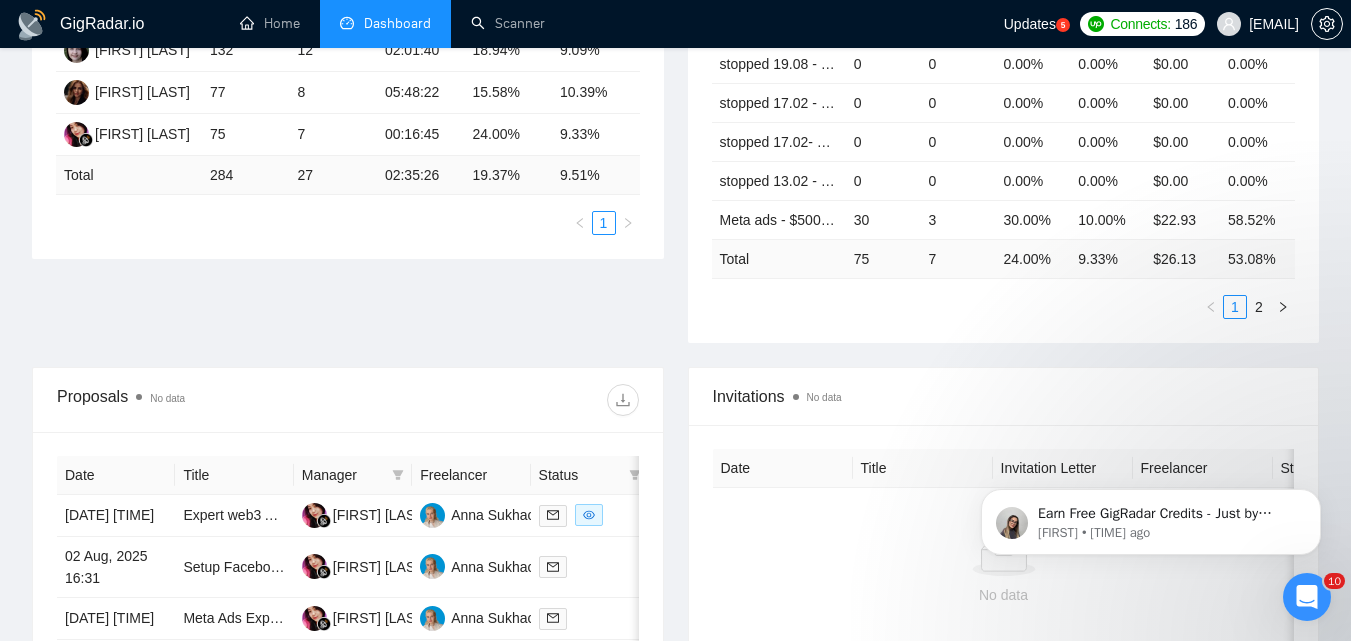 scroll, scrollTop: 300, scrollLeft: 0, axis: vertical 